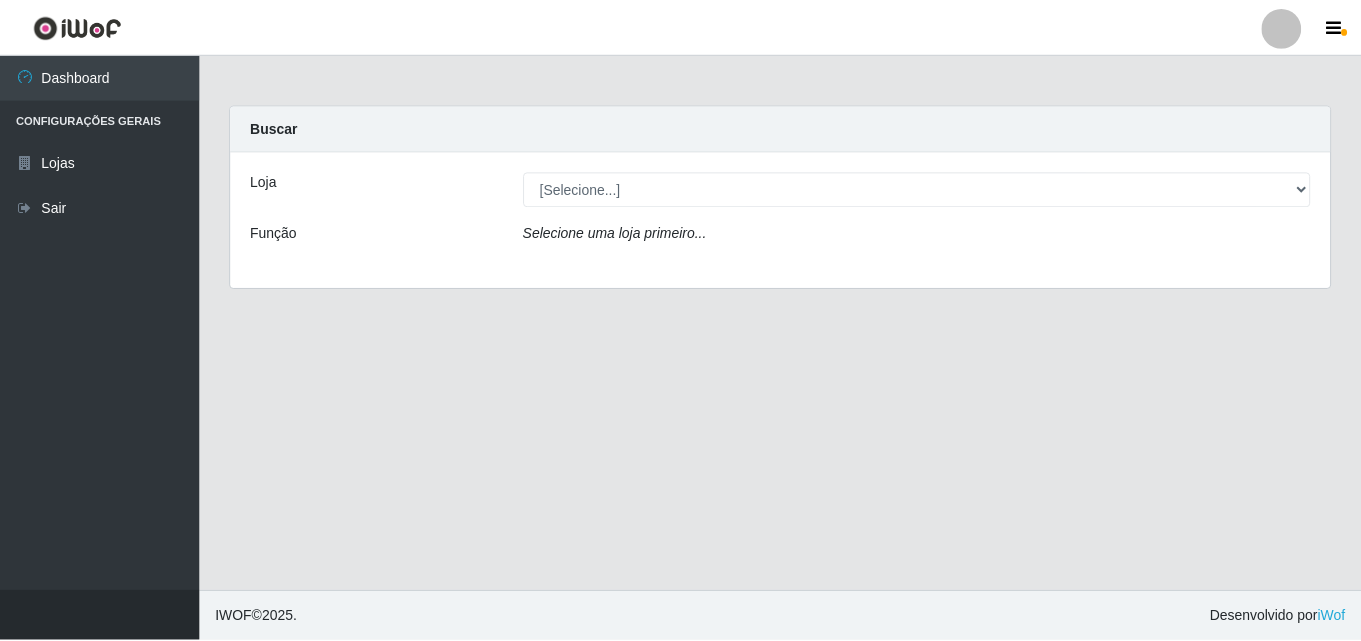scroll, scrollTop: 0, scrollLeft: 0, axis: both 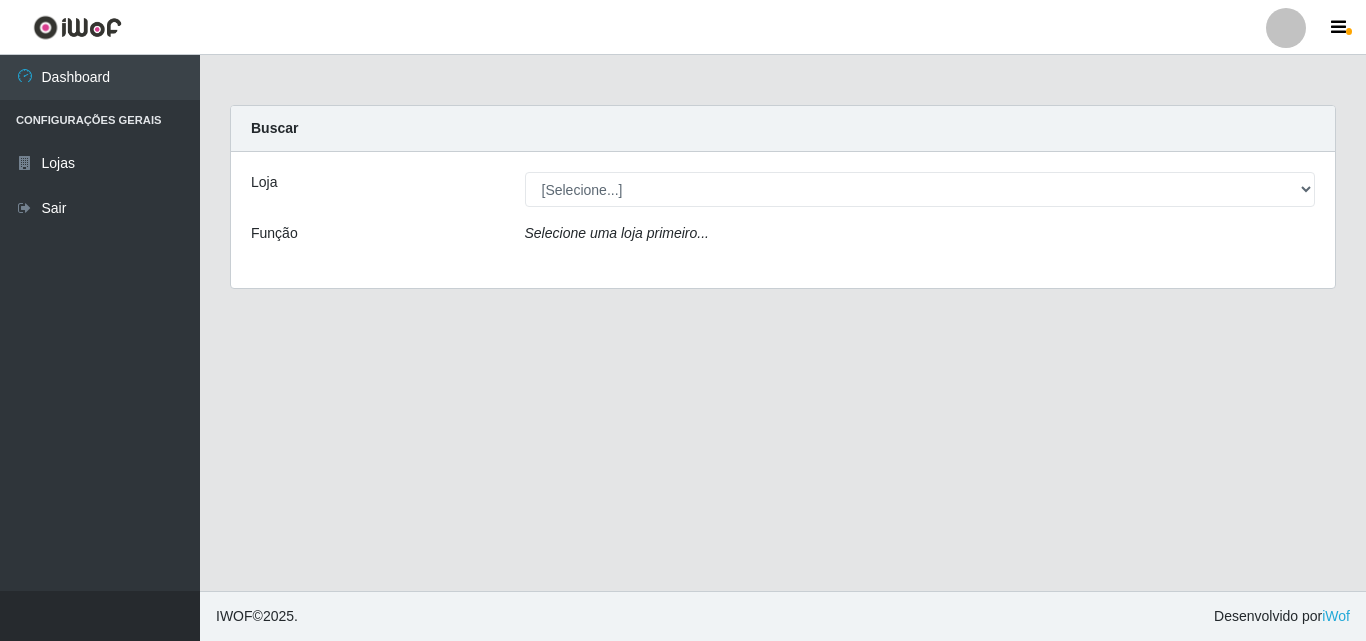 select on "215" 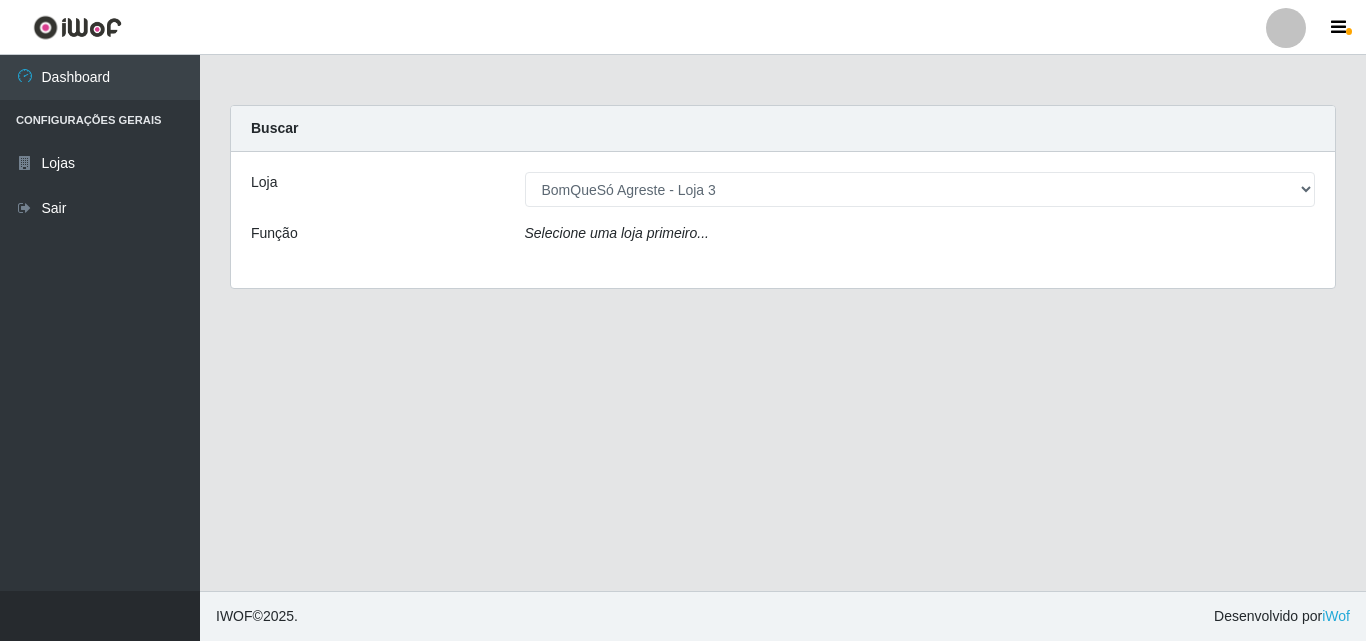click on "[Selecione...] BomQueSó Agreste - Loja 3" at bounding box center [920, 189] 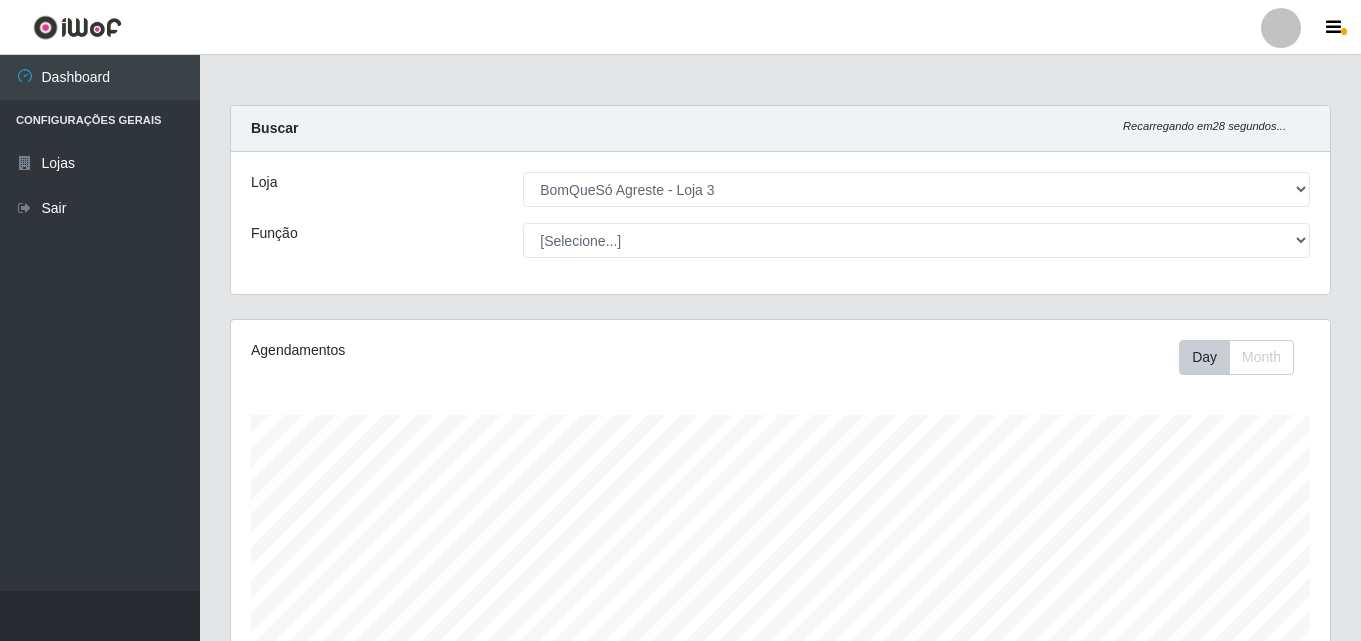 scroll, scrollTop: 999585, scrollLeft: 998901, axis: both 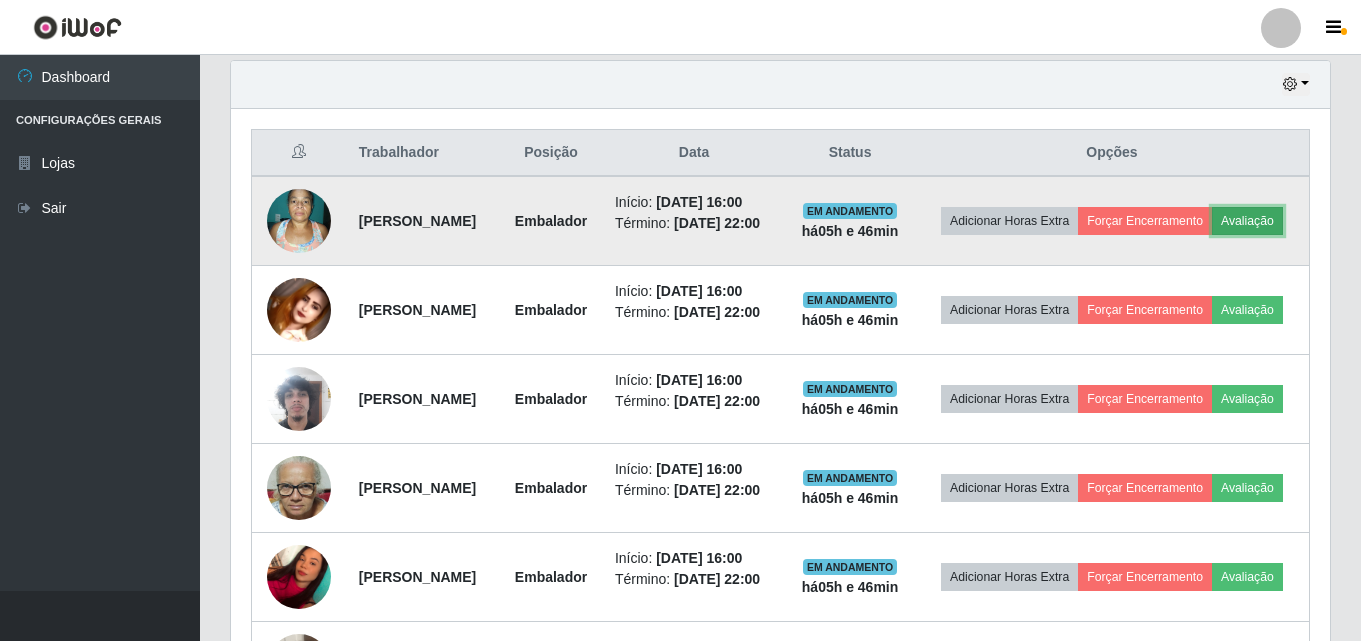click on "Avaliação" at bounding box center [1247, 221] 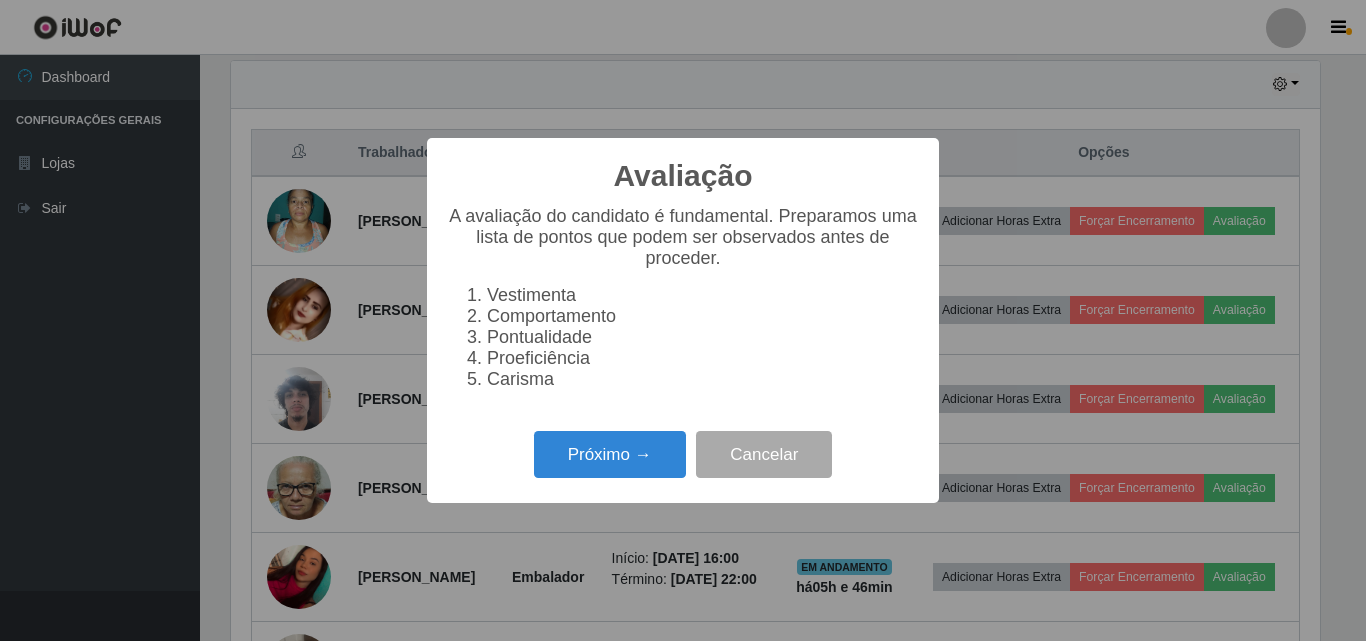 scroll, scrollTop: 999585, scrollLeft: 998911, axis: both 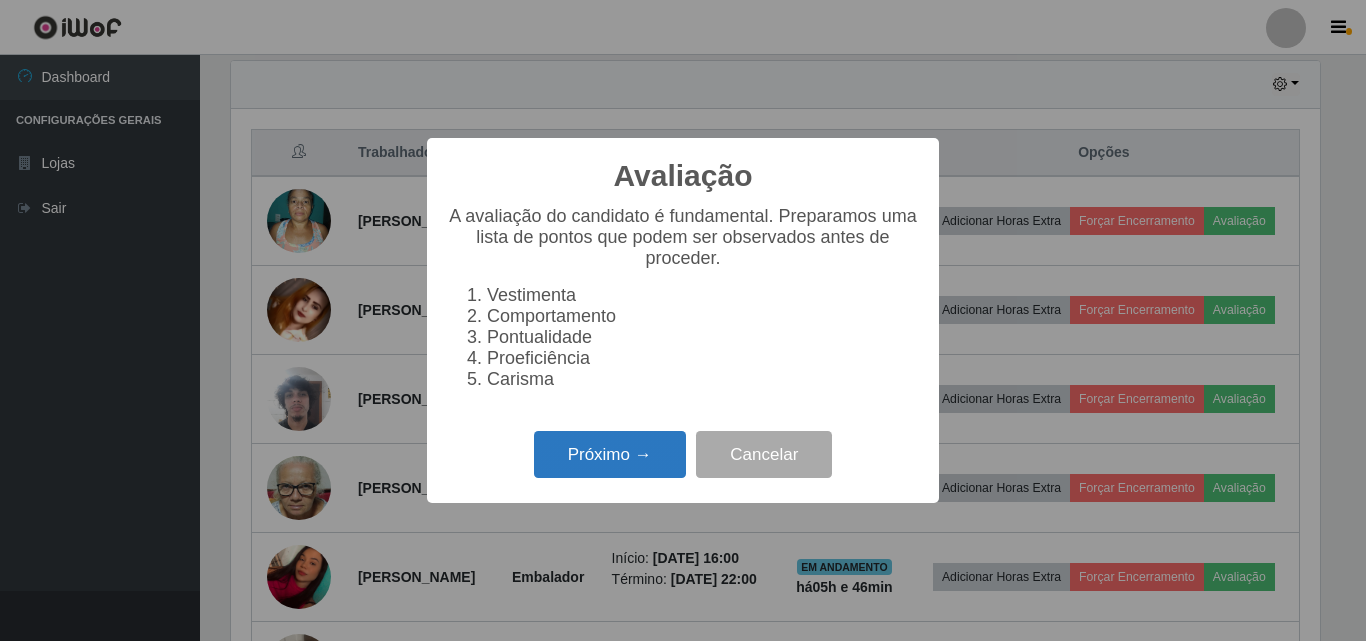click on "Próximo →" at bounding box center (610, 454) 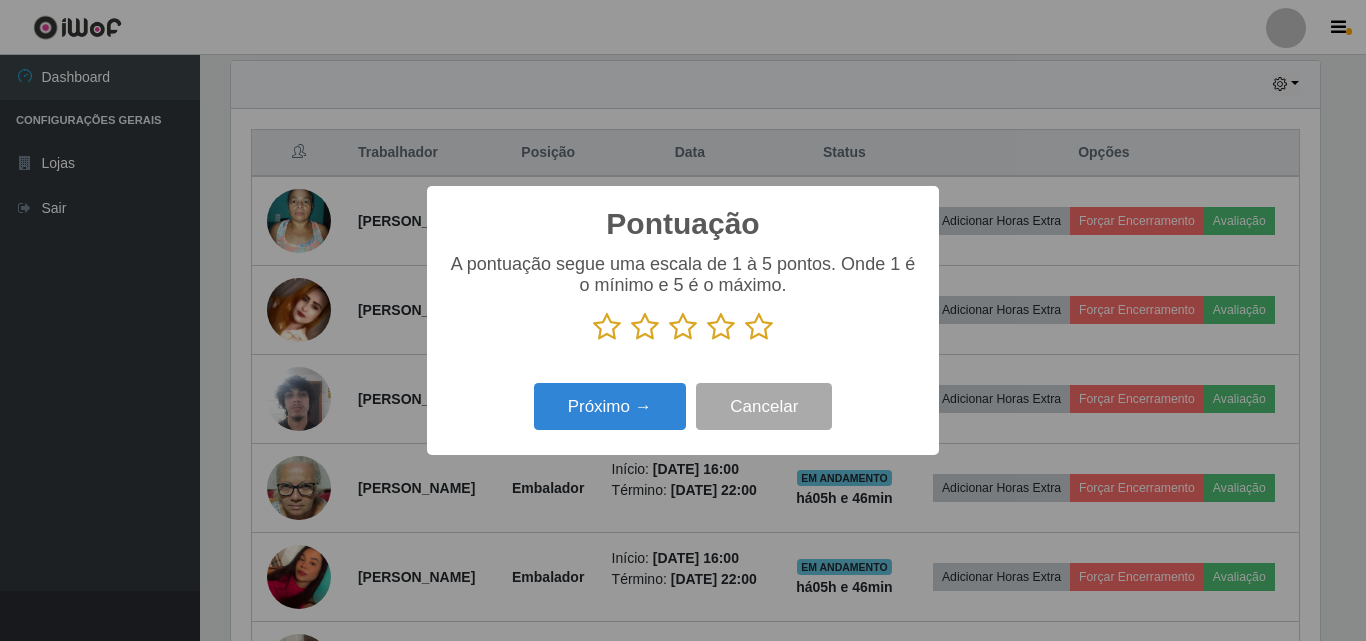 click at bounding box center [759, 327] 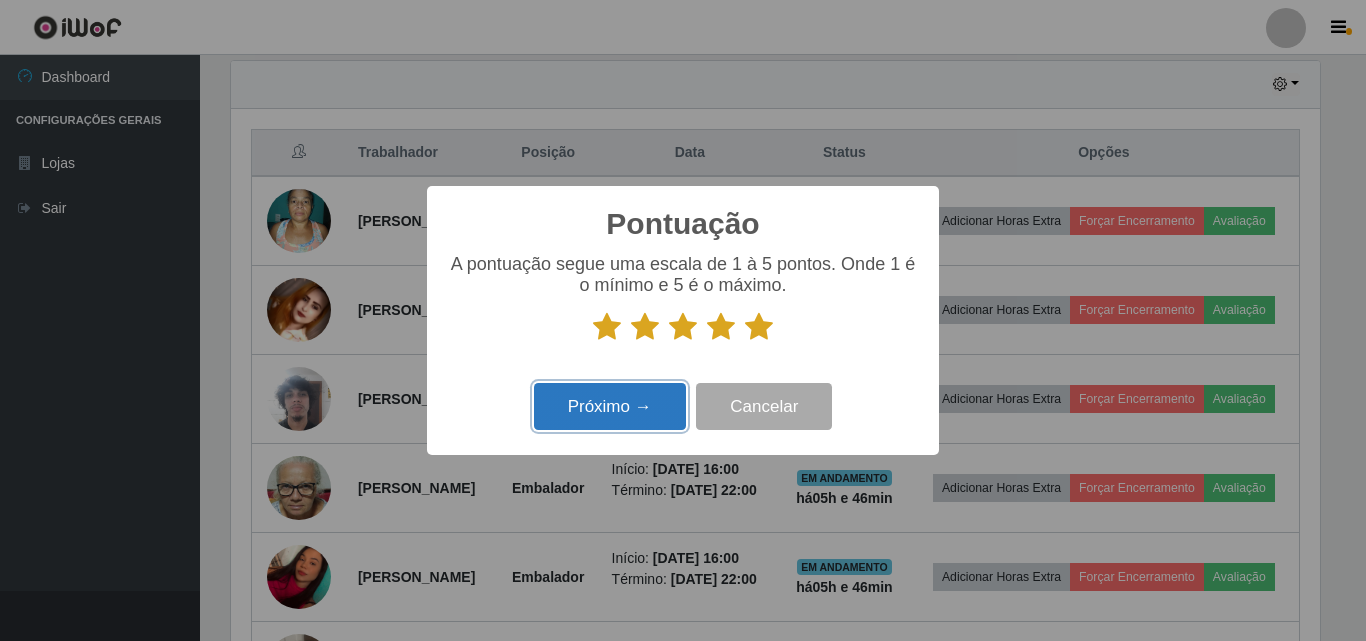 click on "Próximo →" at bounding box center [610, 406] 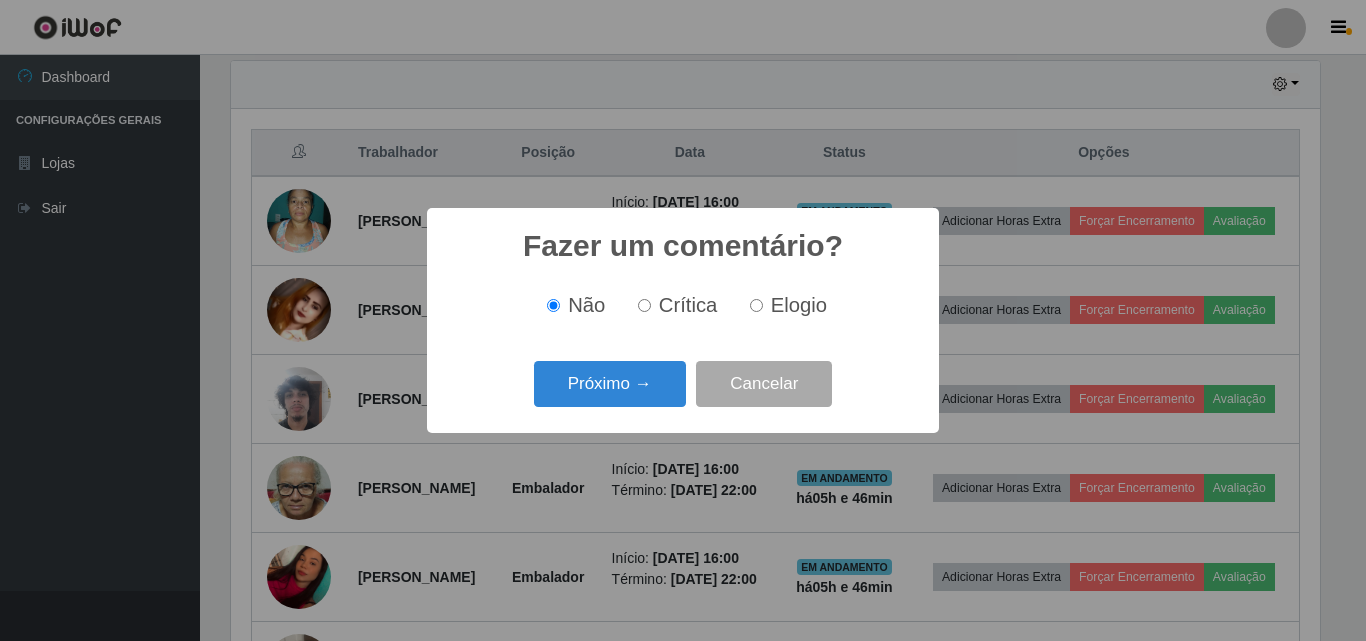 scroll, scrollTop: 999585, scrollLeft: 998911, axis: both 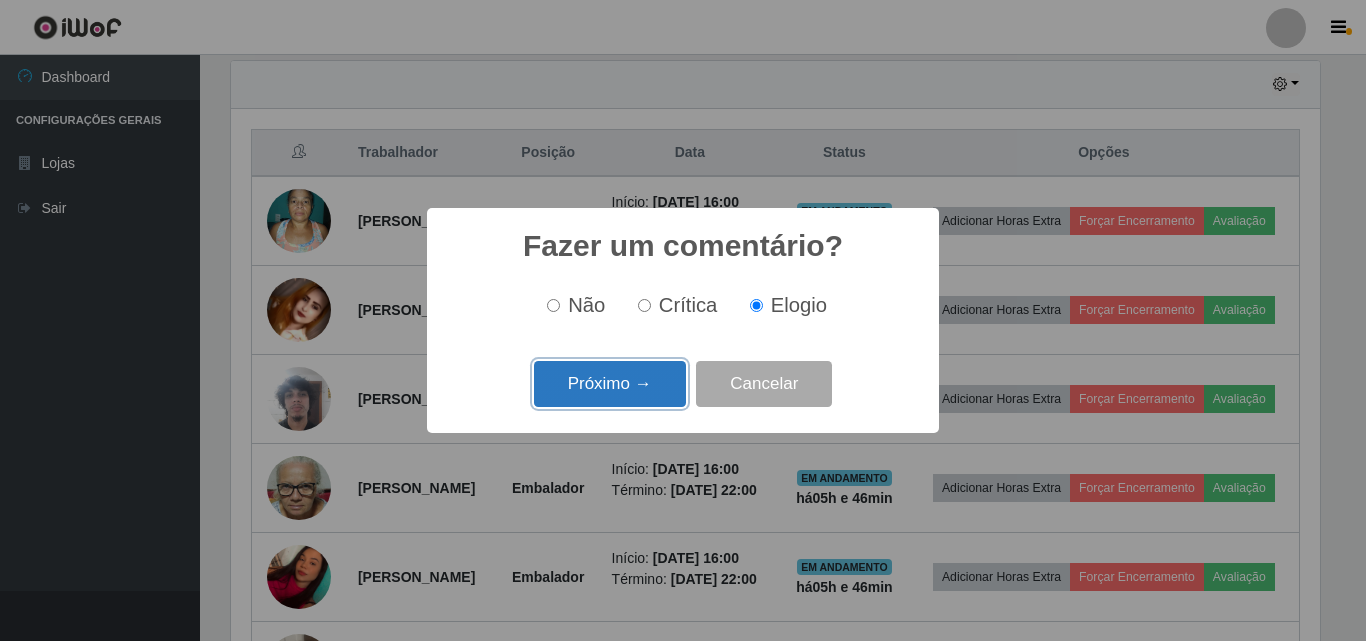 click on "Próximo →" at bounding box center [610, 384] 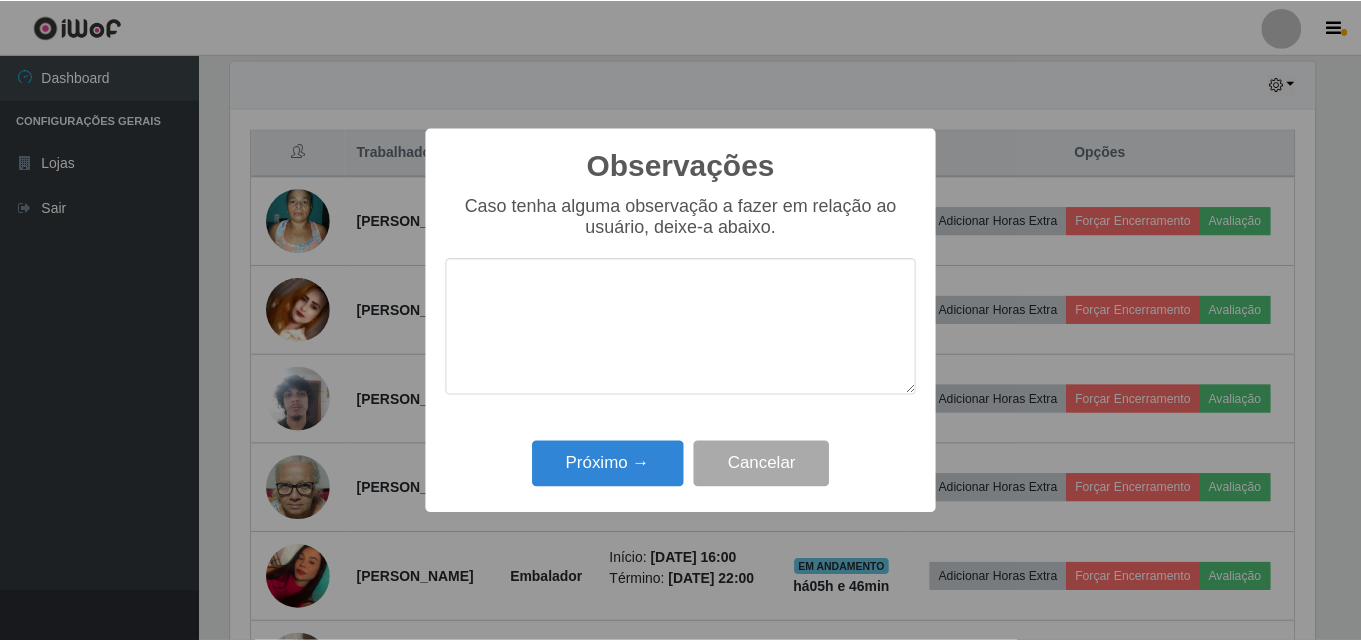 scroll, scrollTop: 999585, scrollLeft: 998911, axis: both 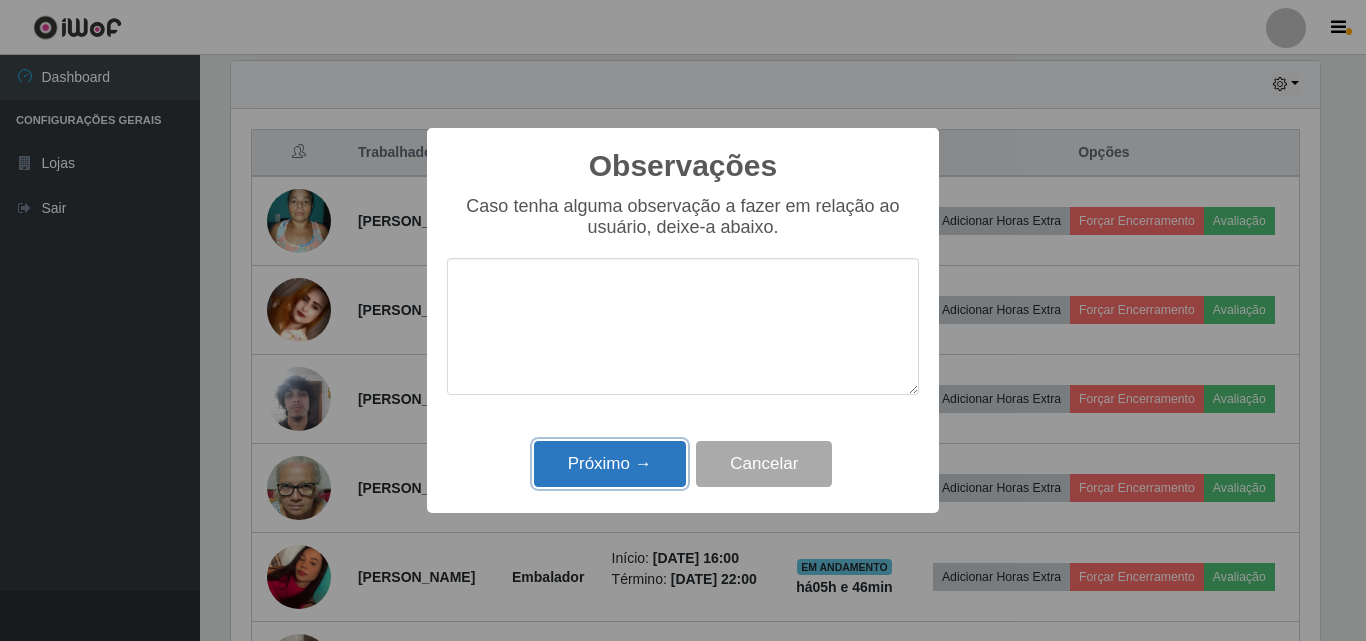 click on "Próximo →" at bounding box center (610, 464) 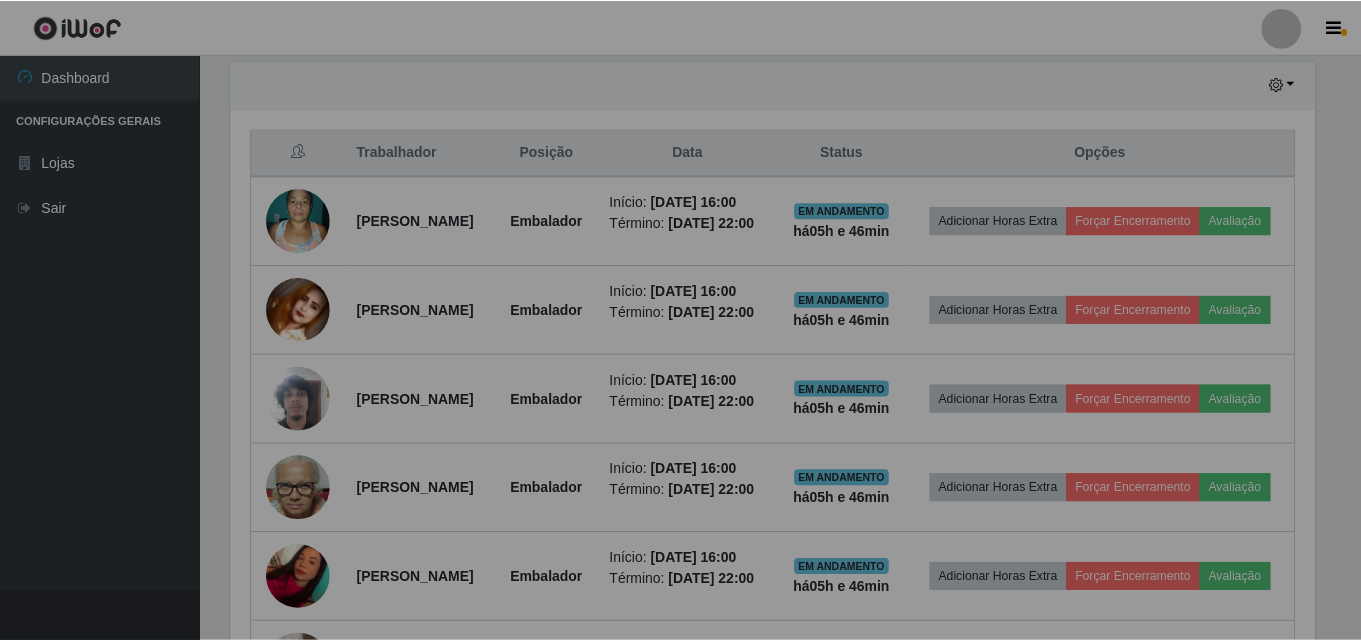 scroll, scrollTop: 999585, scrollLeft: 998901, axis: both 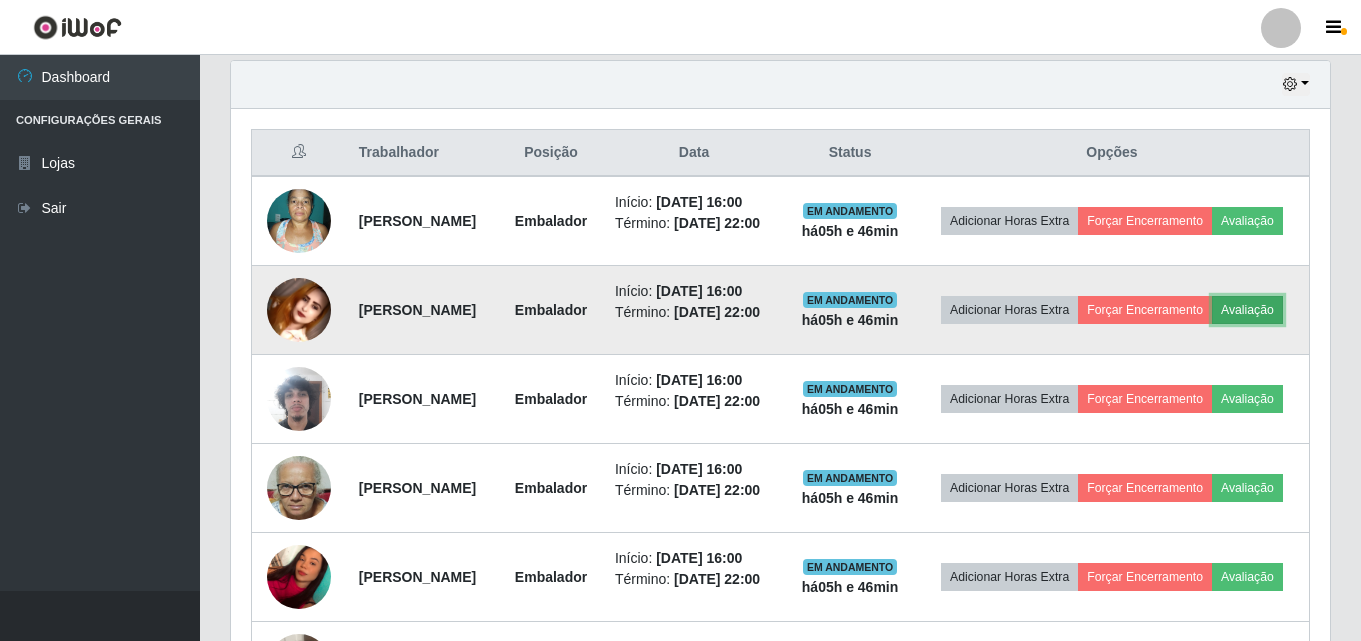 click on "Avaliação" at bounding box center [1247, 310] 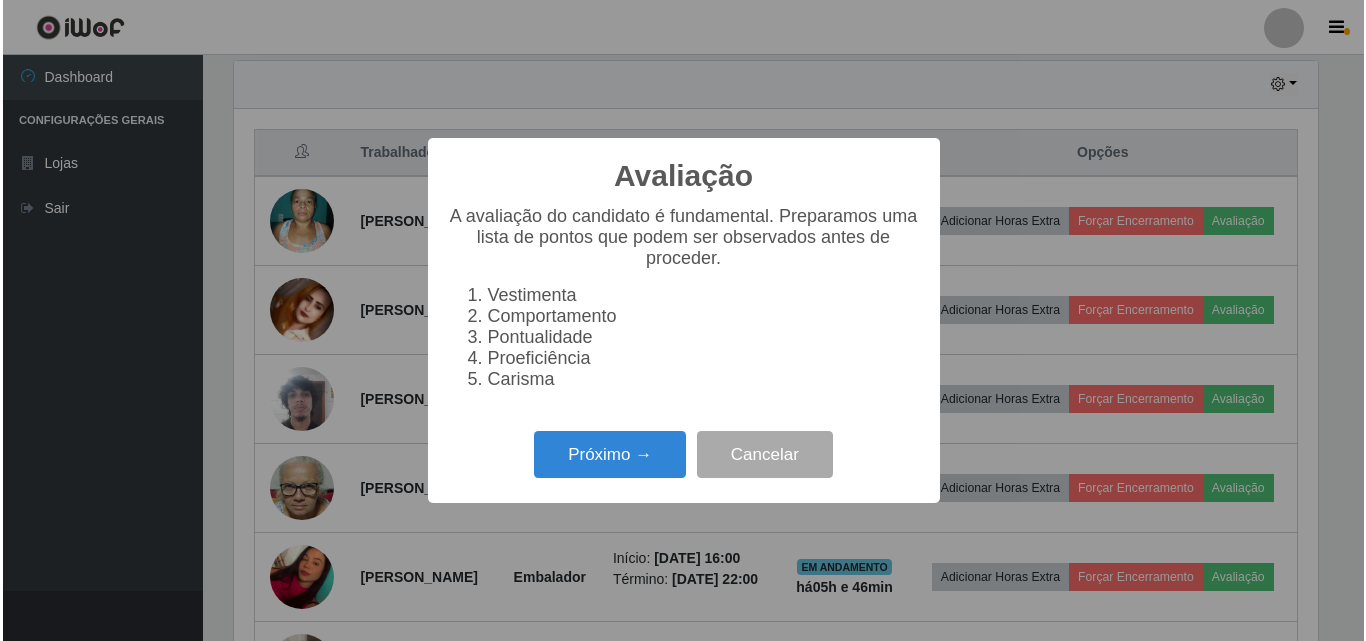 scroll, scrollTop: 999585, scrollLeft: 998911, axis: both 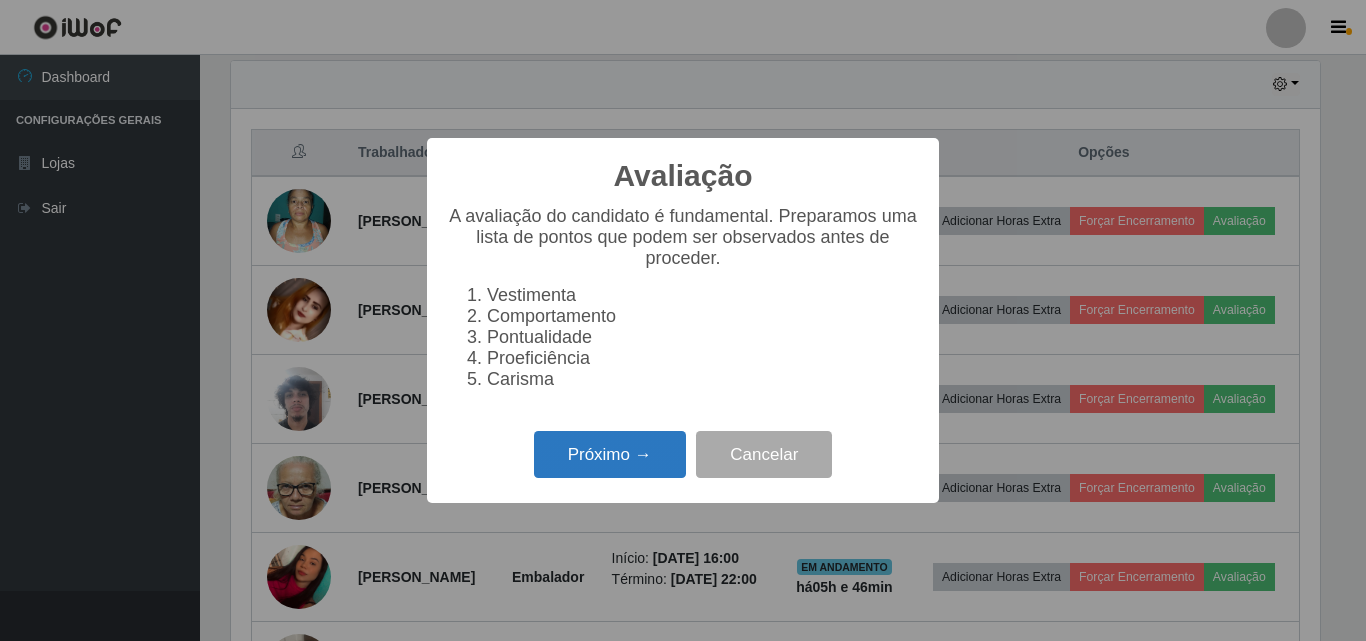click on "Próximo →" at bounding box center [610, 454] 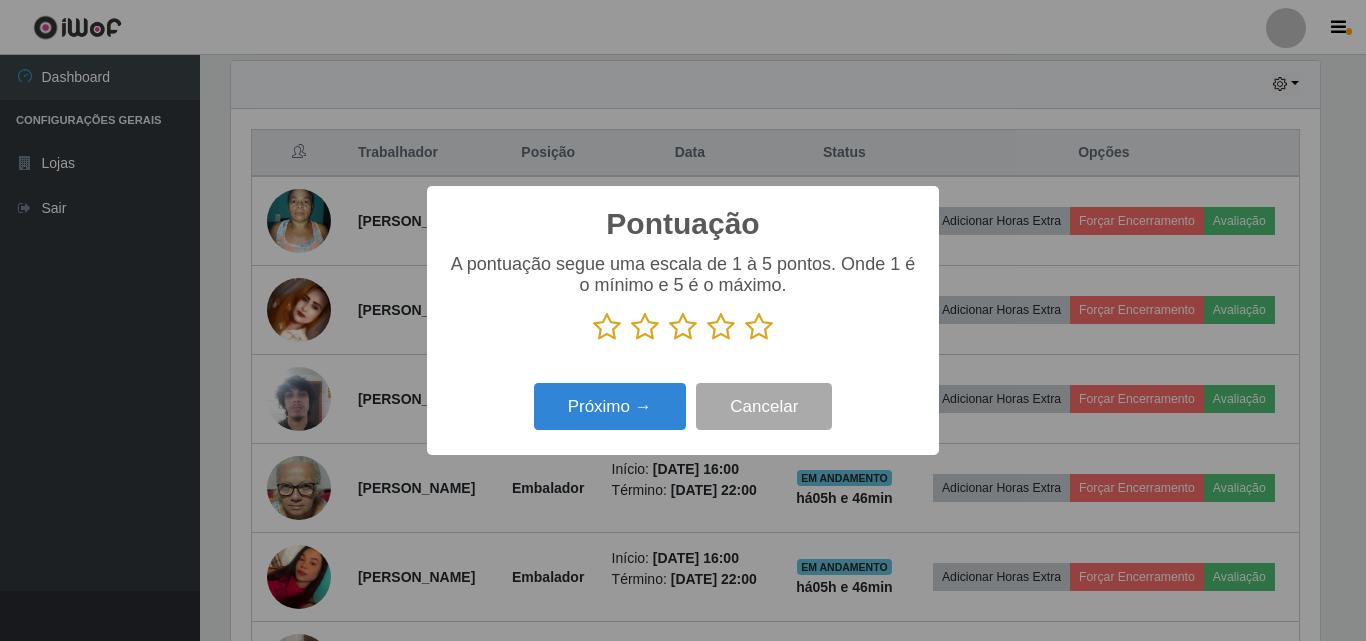 click at bounding box center (759, 327) 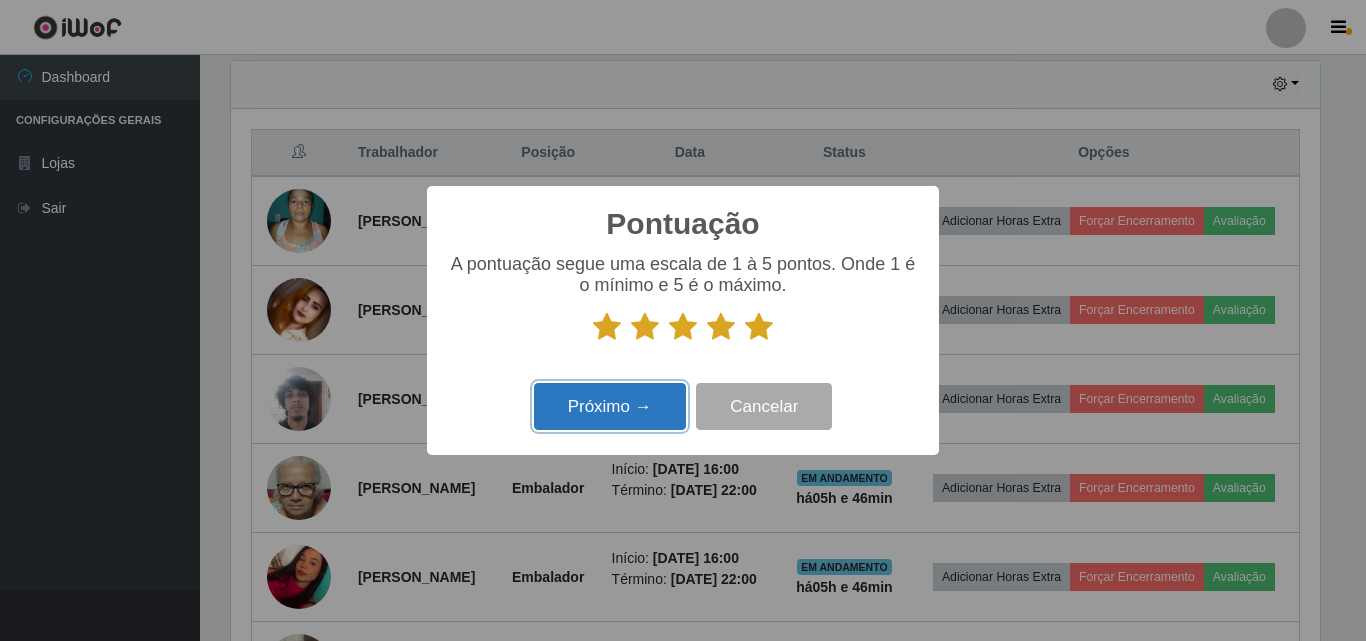 click on "Próximo →" at bounding box center [610, 406] 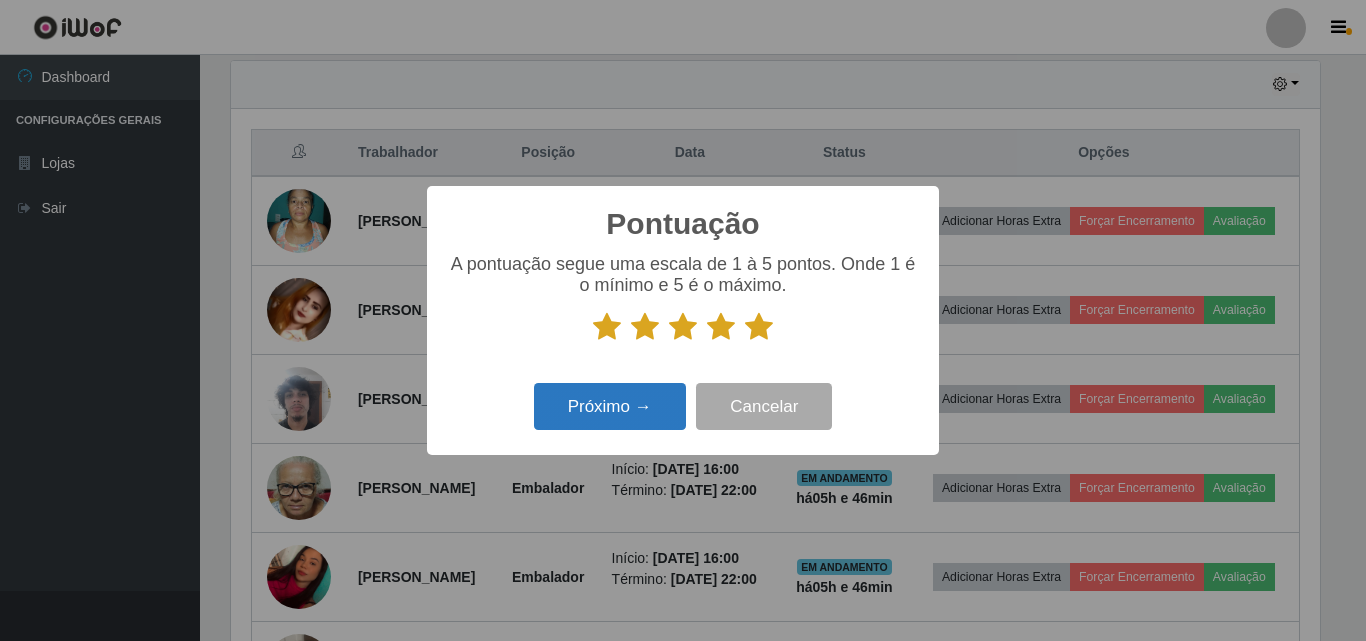 scroll, scrollTop: 999585, scrollLeft: 998911, axis: both 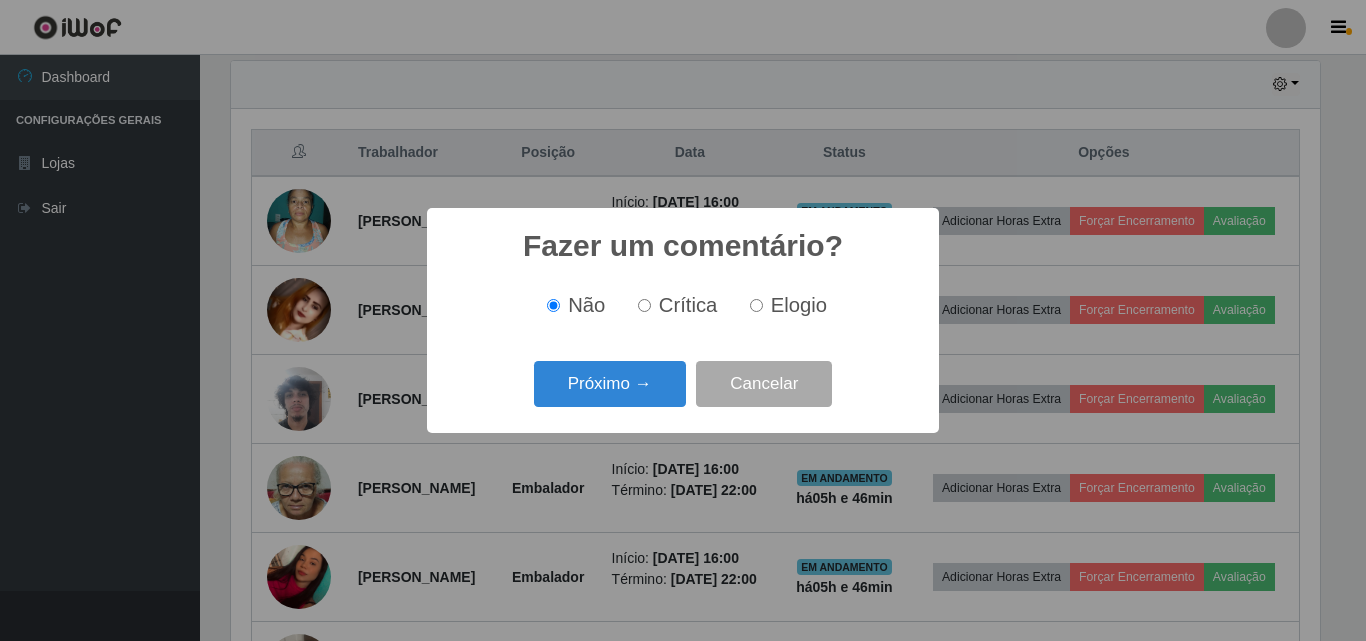 click on "Elogio" at bounding box center [756, 305] 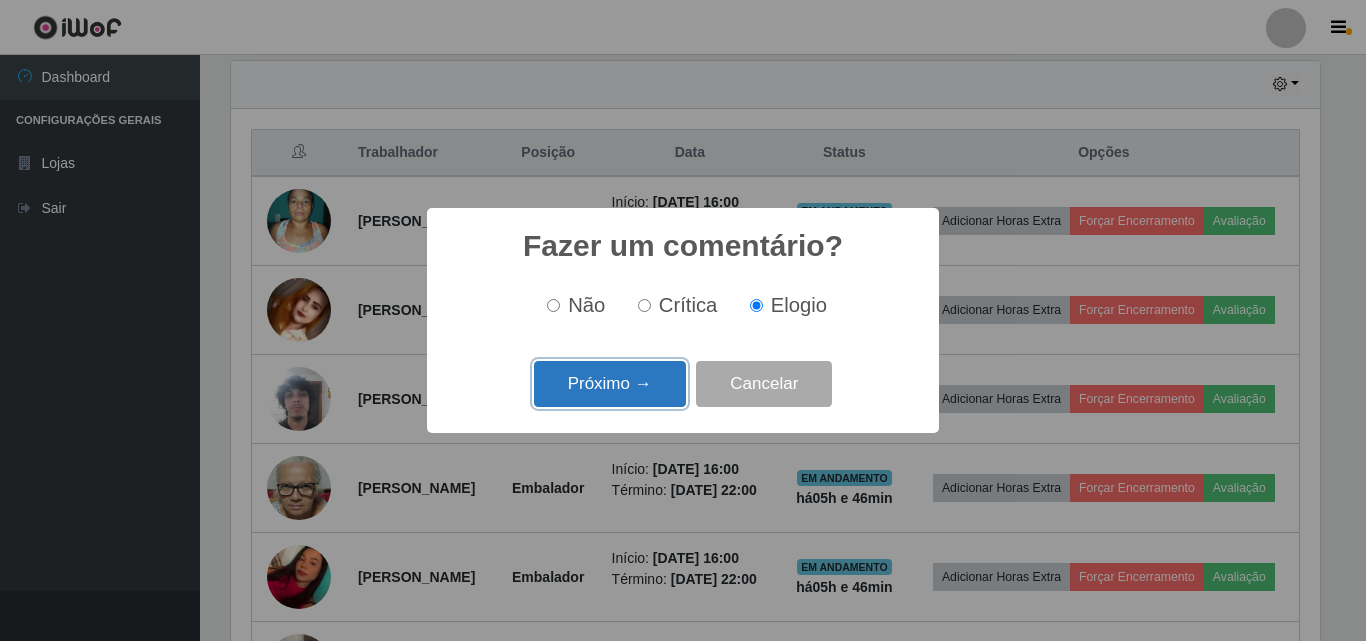 click on "Próximo →" at bounding box center (610, 384) 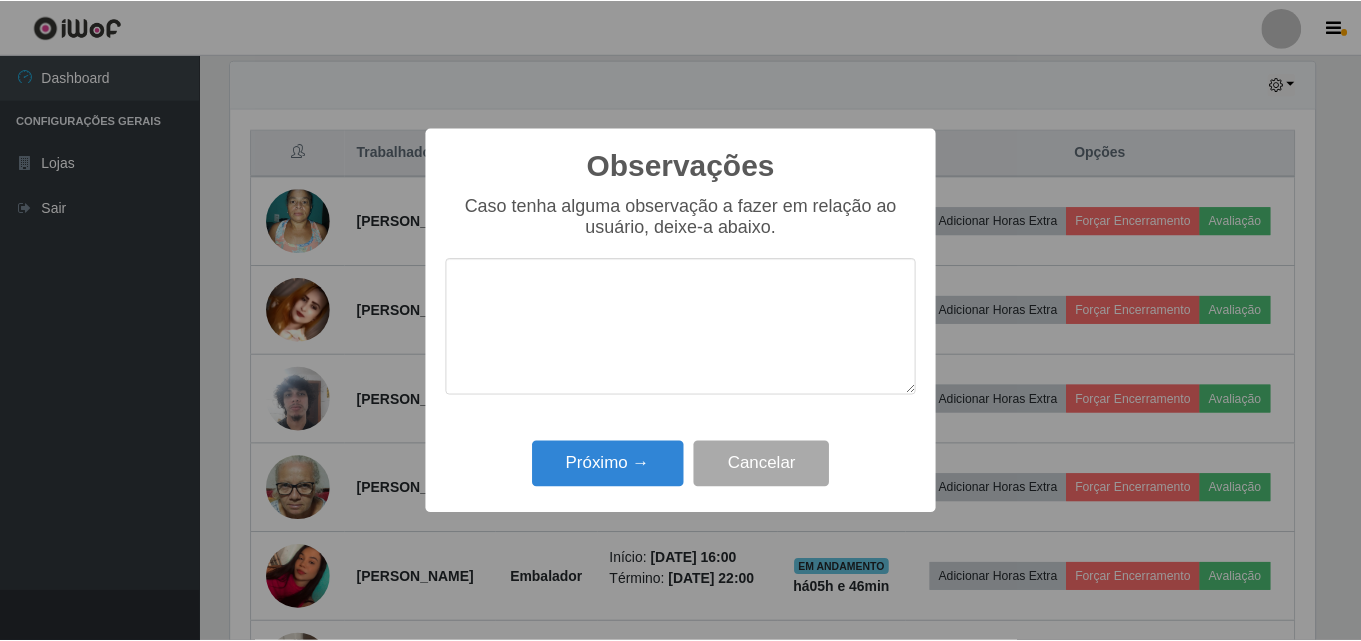 scroll, scrollTop: 999585, scrollLeft: 998911, axis: both 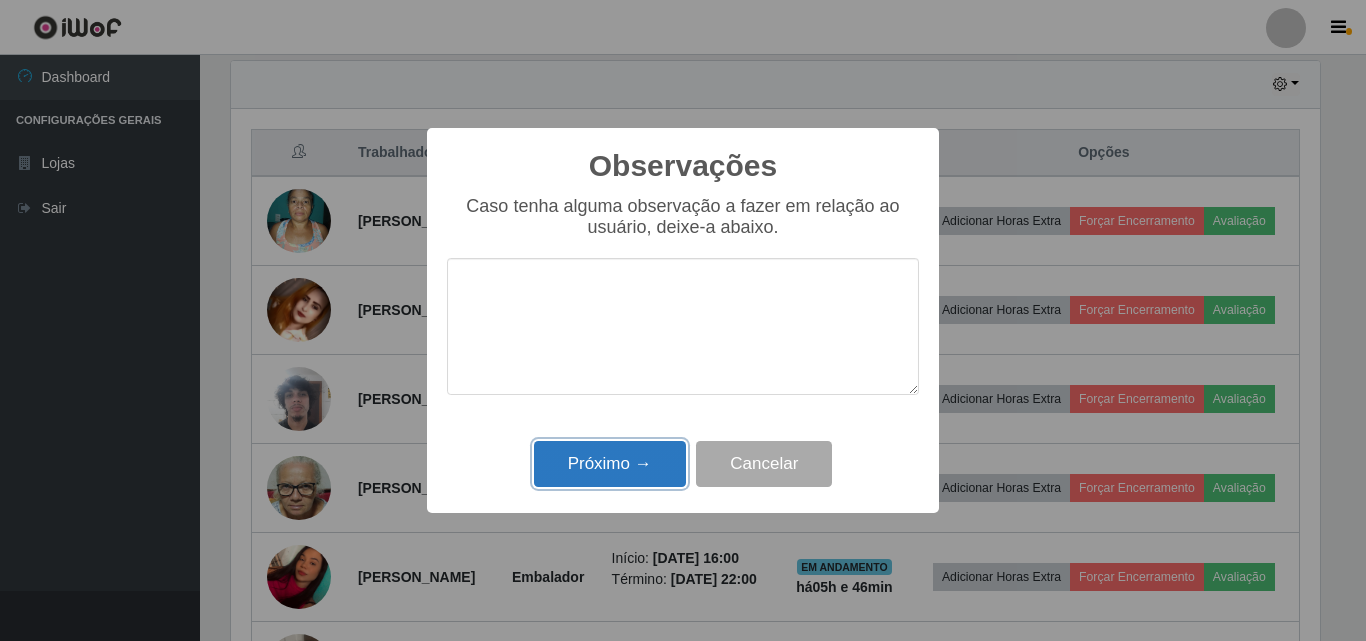 click on "Próximo →" at bounding box center [610, 464] 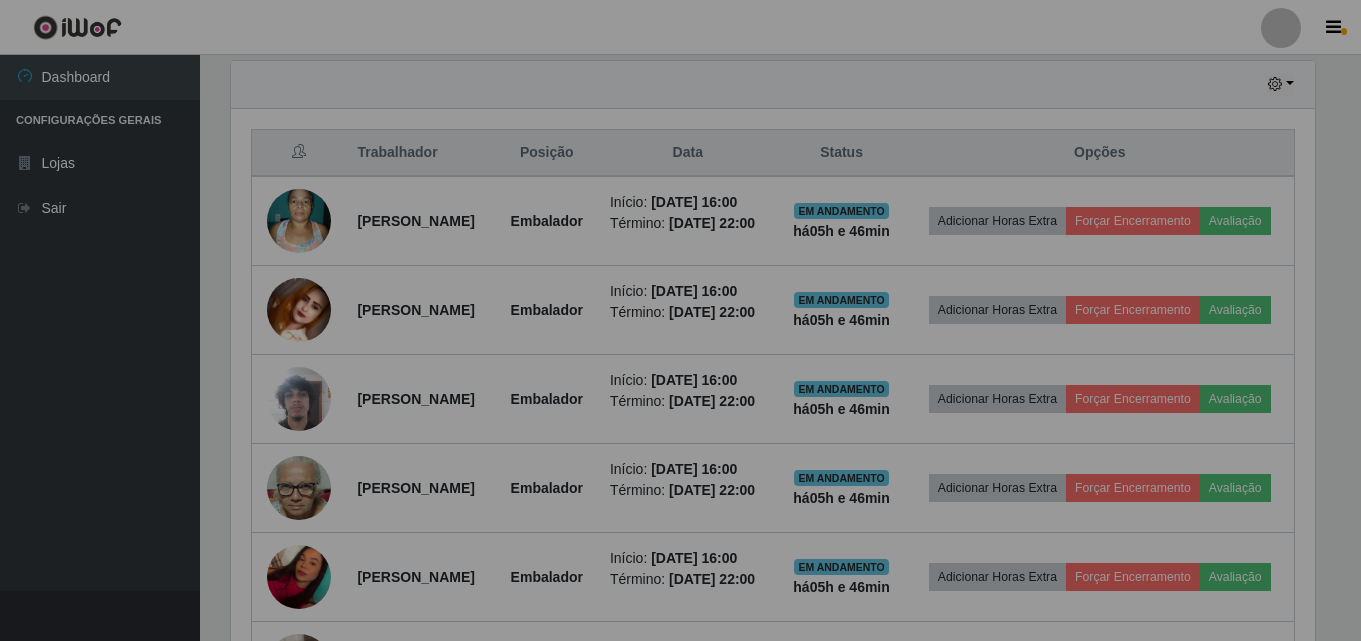 scroll, scrollTop: 999585, scrollLeft: 998901, axis: both 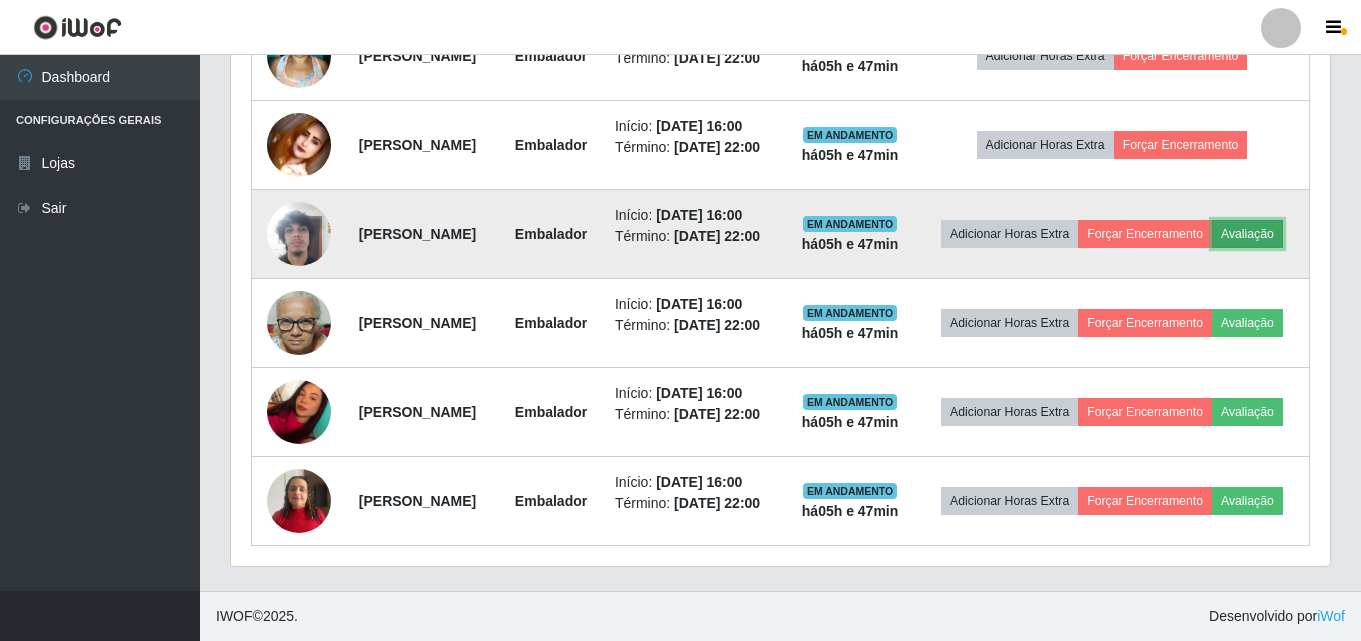 click on "Avaliação" at bounding box center (1247, 234) 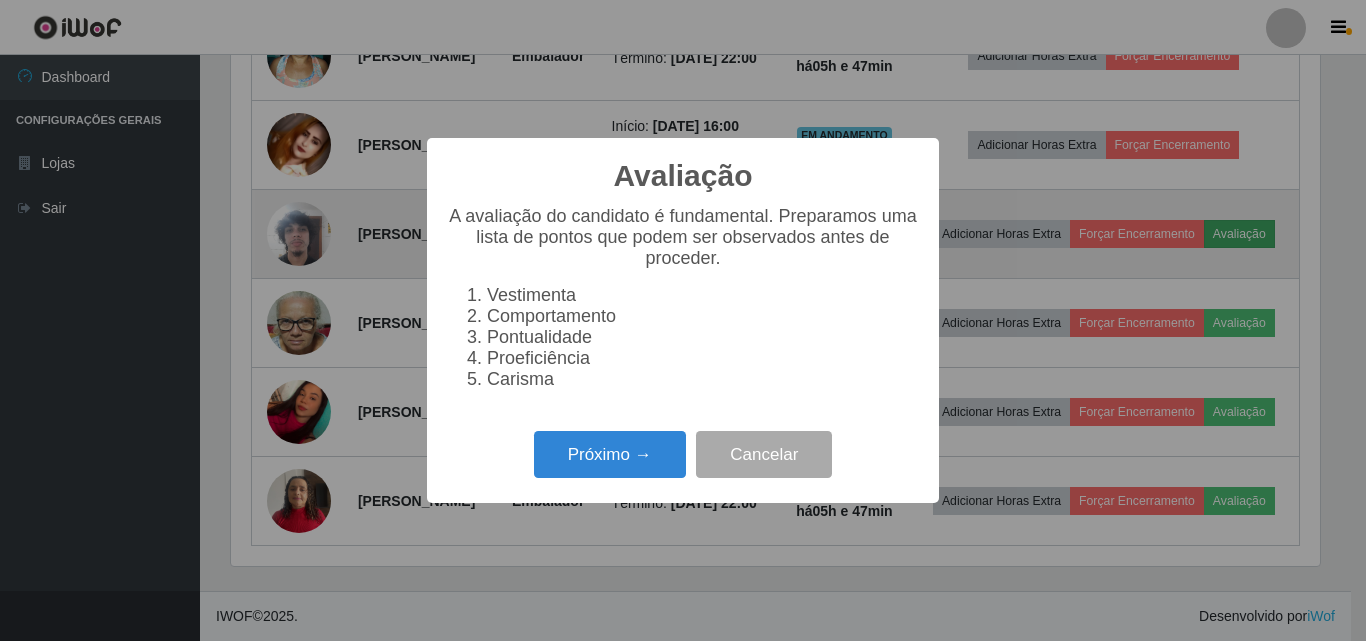 scroll, scrollTop: 999585, scrollLeft: 998911, axis: both 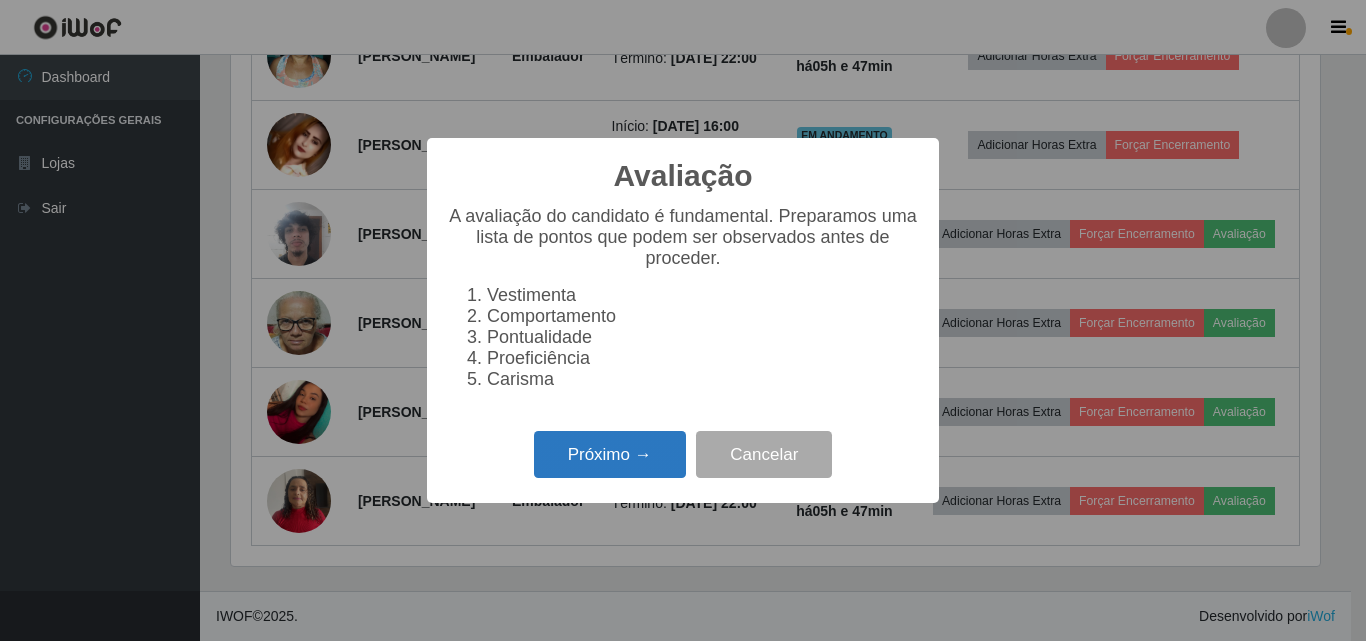 click on "Próximo →" at bounding box center (610, 454) 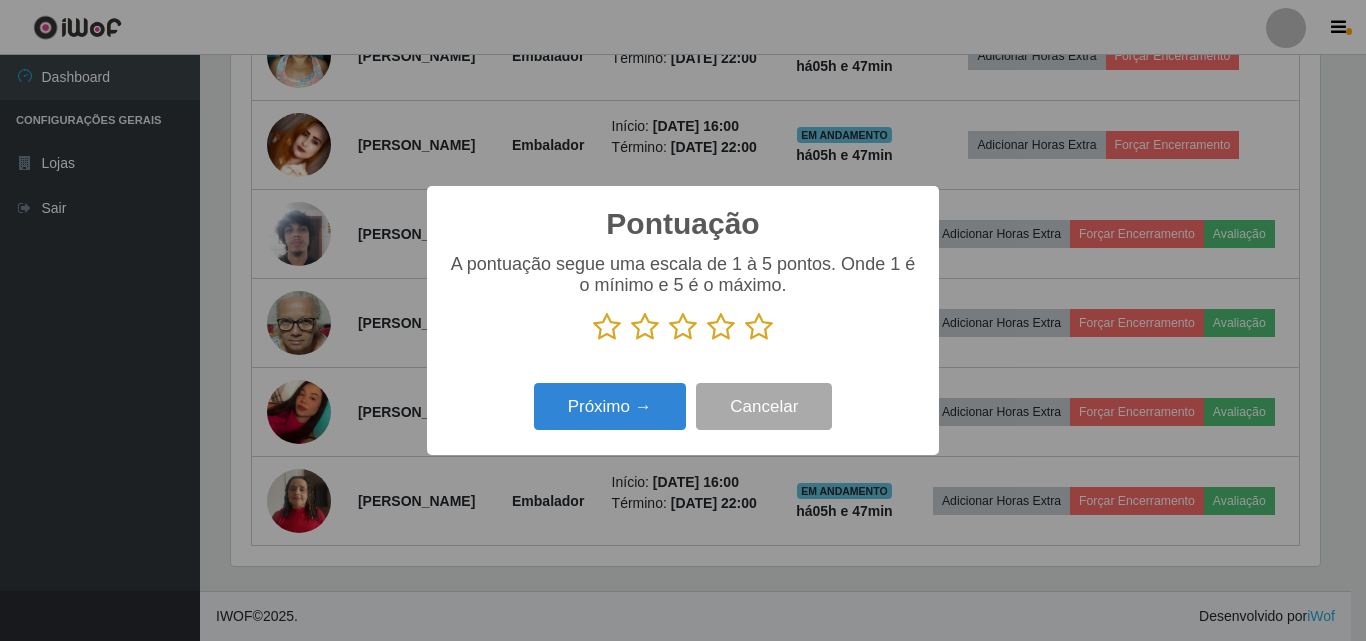 click at bounding box center [759, 327] 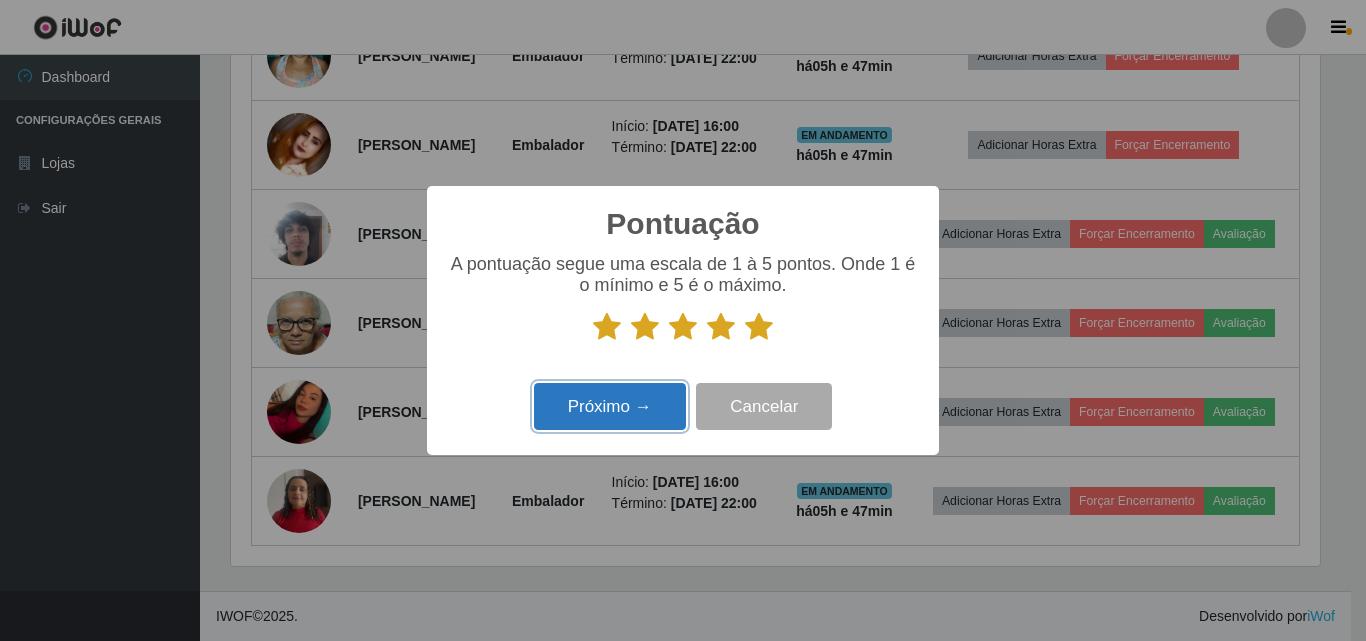 click on "Próximo →" at bounding box center [610, 406] 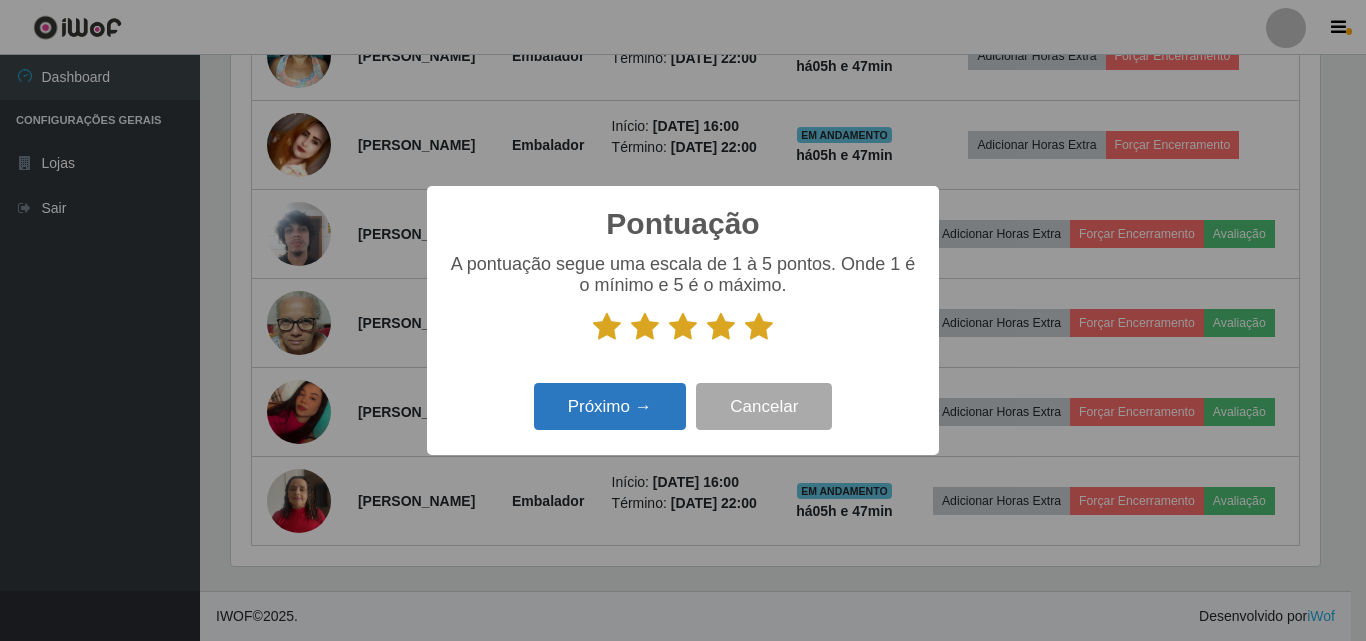 scroll, scrollTop: 999585, scrollLeft: 998911, axis: both 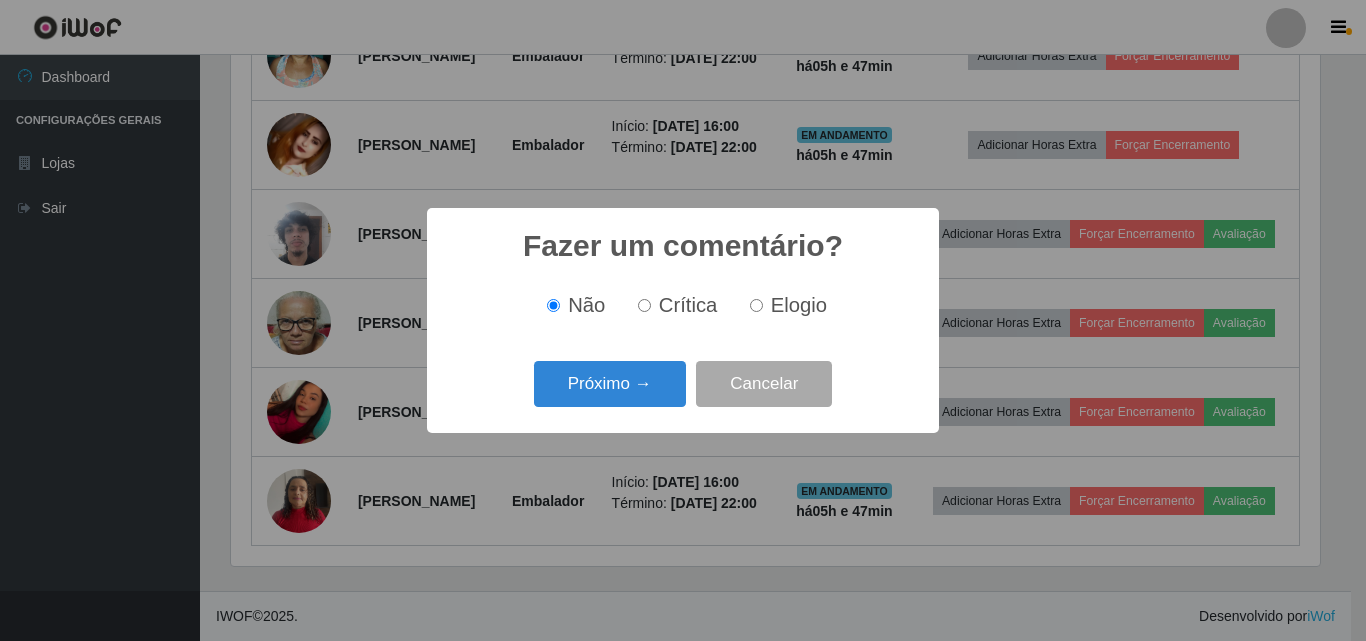 click on "Elogio" at bounding box center [784, 305] 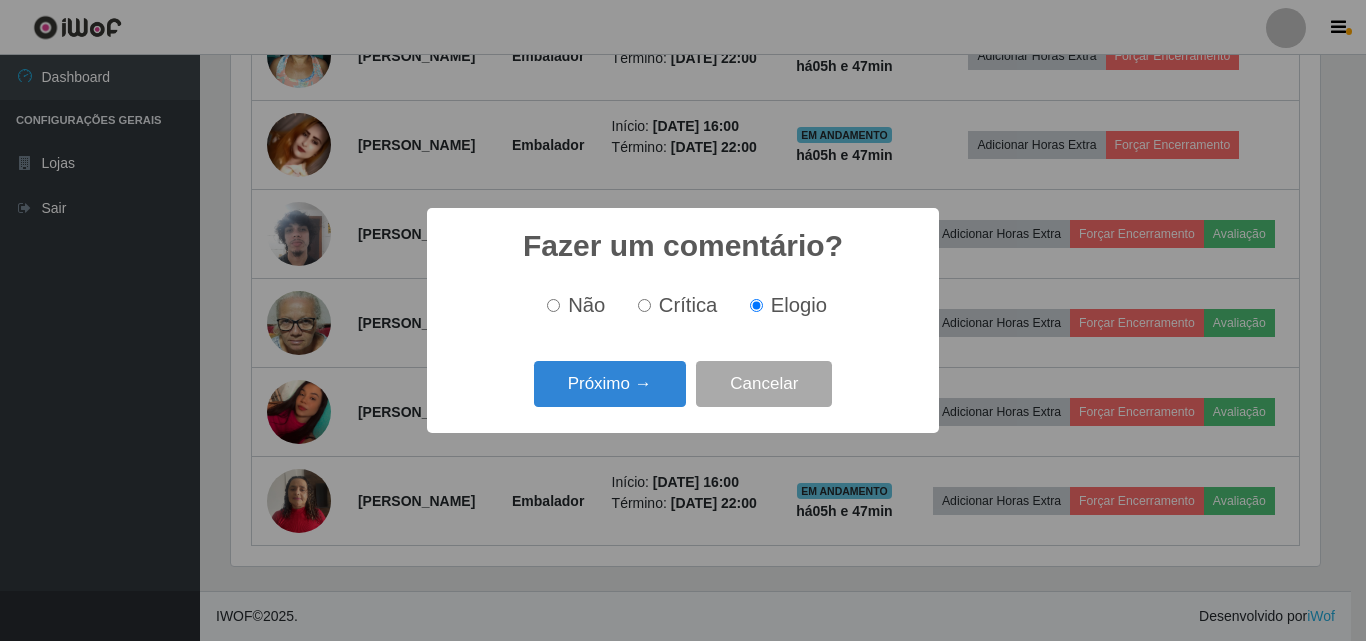 click on "Elogio" at bounding box center (799, 305) 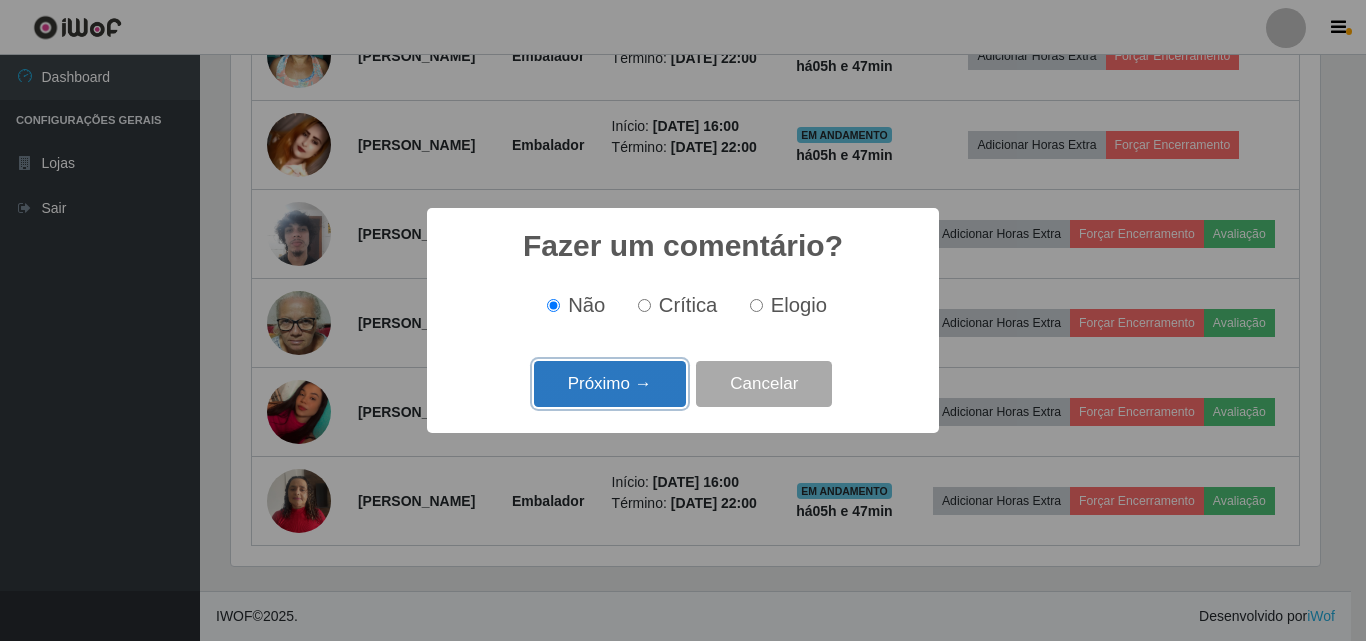 click on "Próximo →" at bounding box center [610, 384] 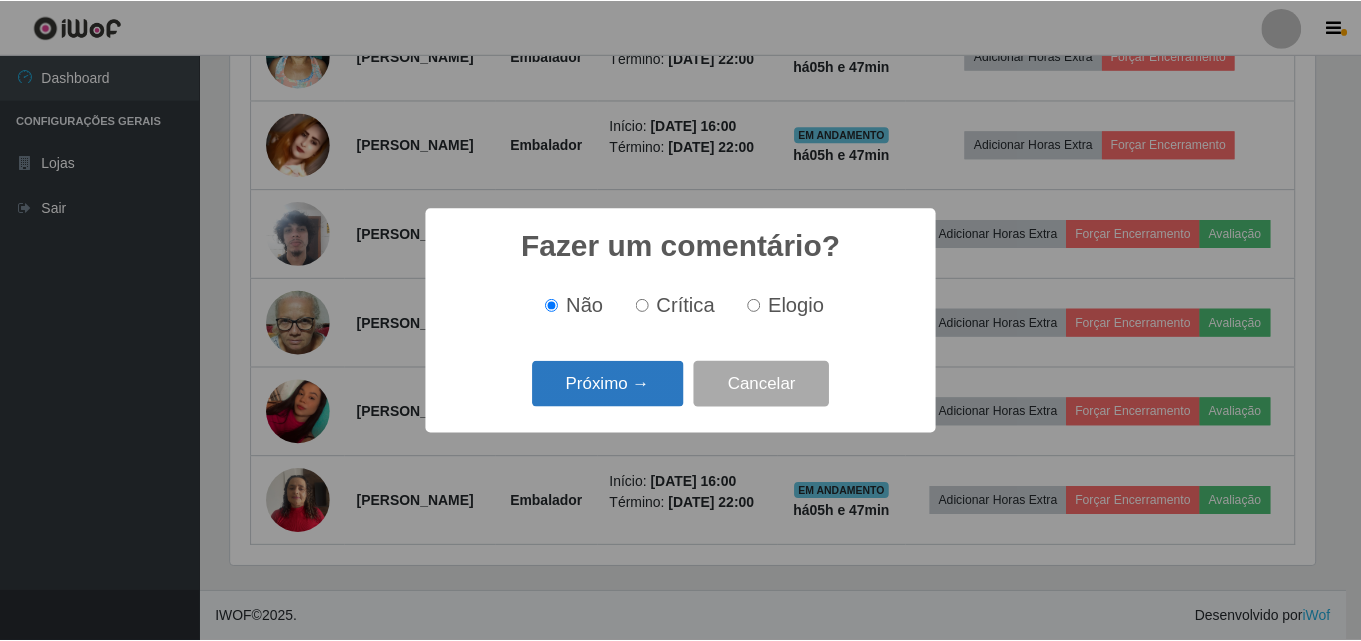 scroll, scrollTop: 999585, scrollLeft: 998911, axis: both 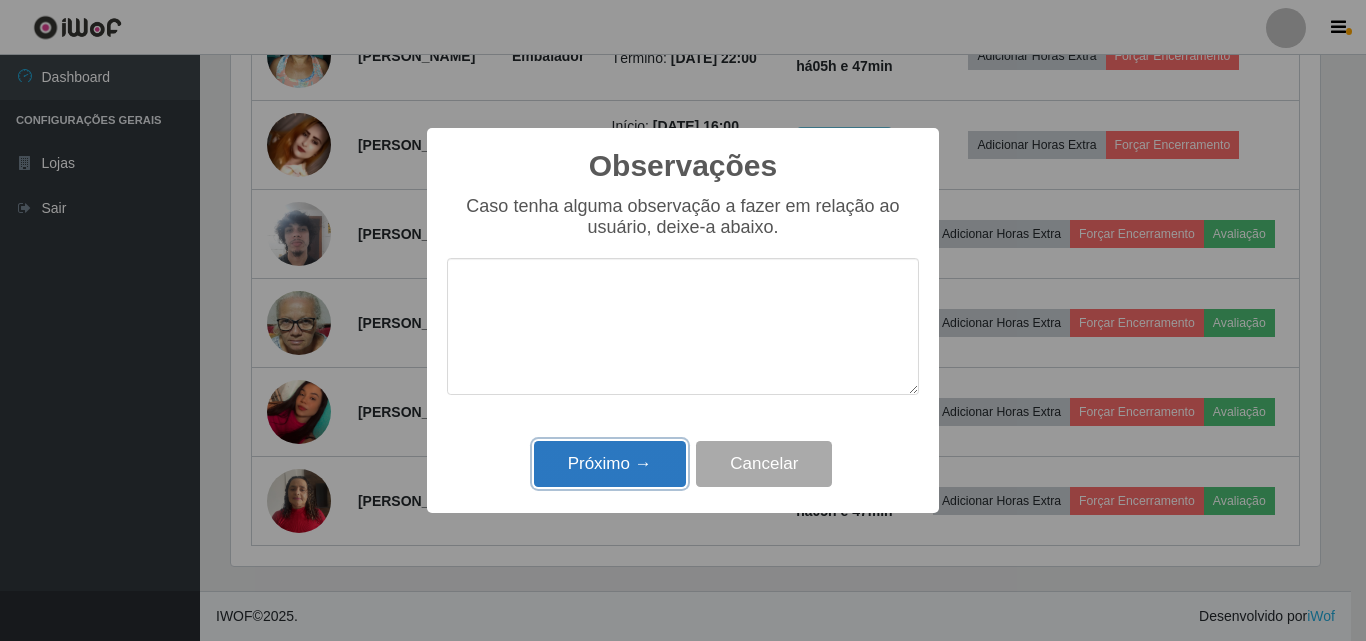 click on "Próximo →" at bounding box center [610, 464] 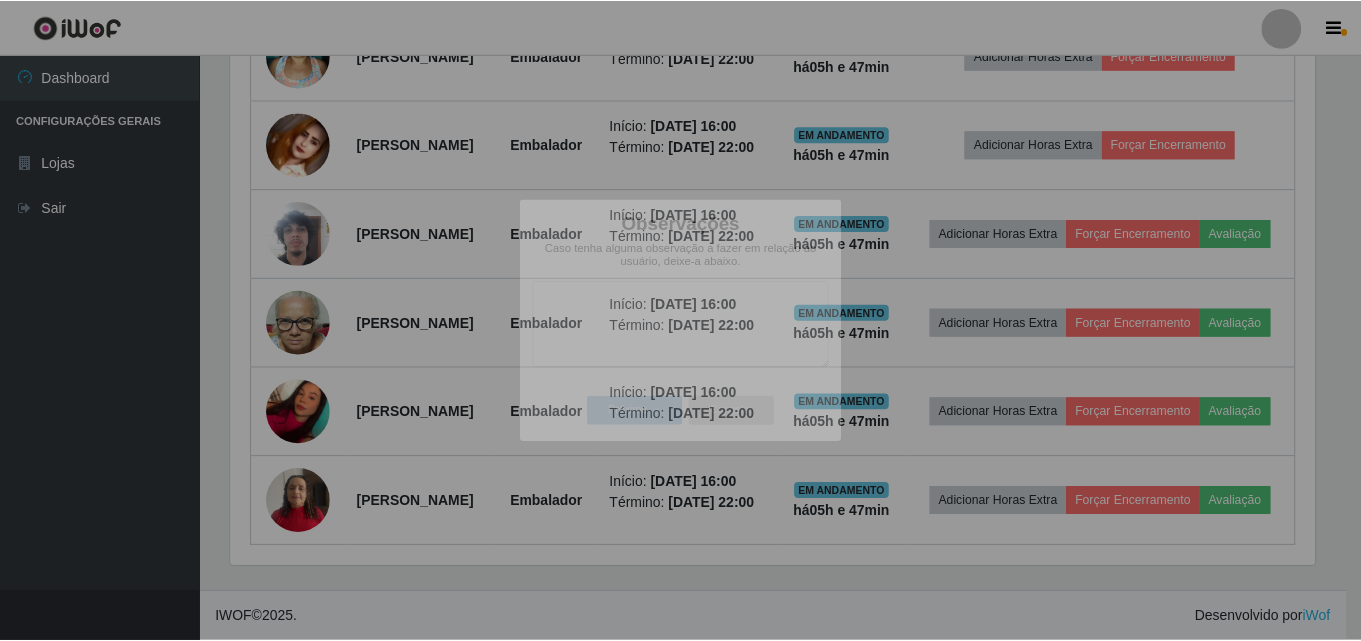 scroll, scrollTop: 999585, scrollLeft: 998901, axis: both 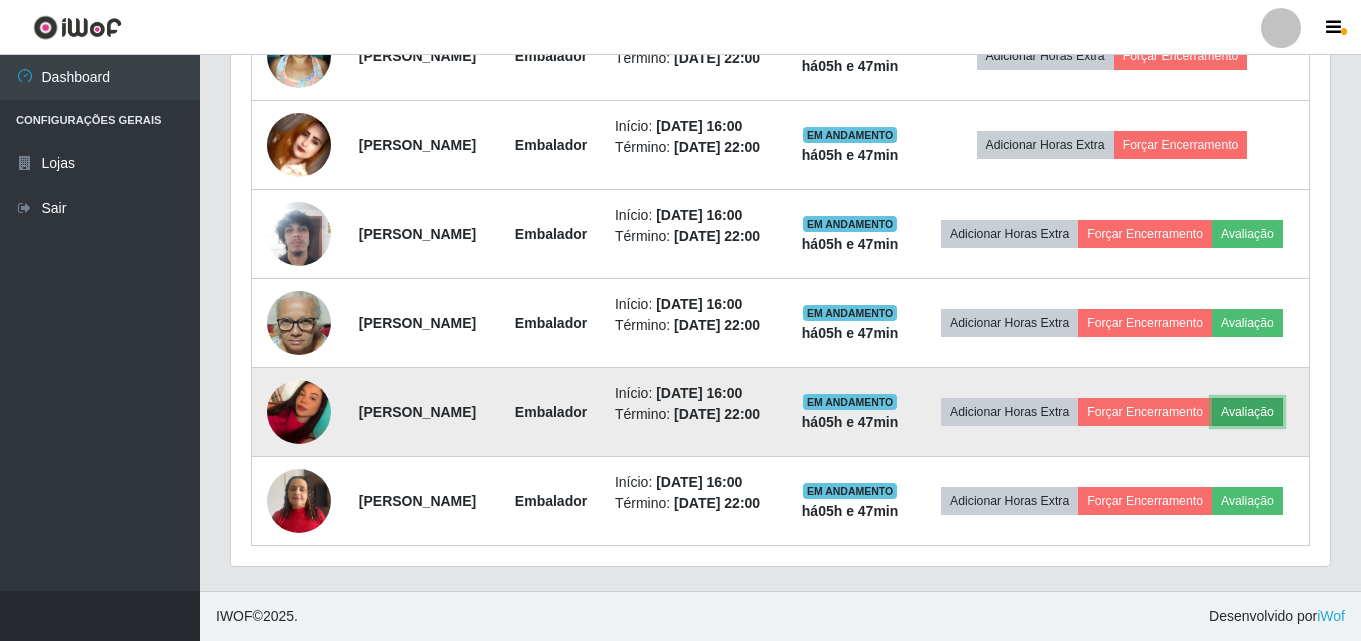 click on "Avaliação" at bounding box center (1247, 412) 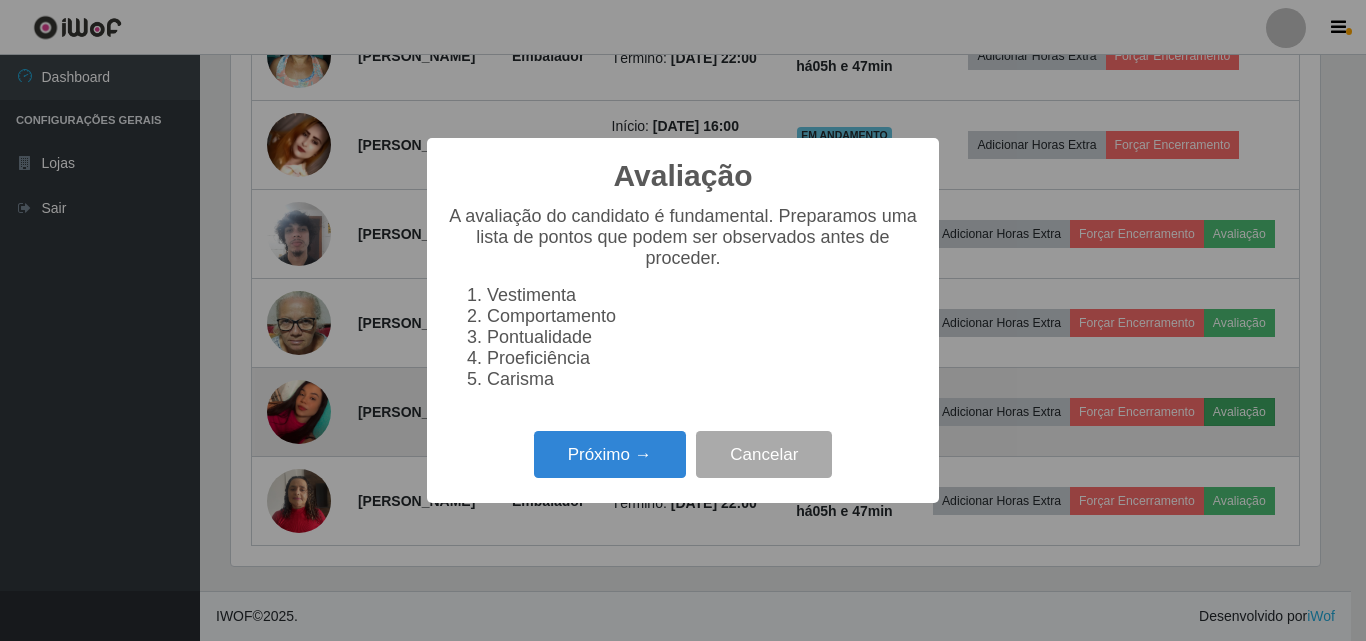 scroll, scrollTop: 999585, scrollLeft: 998911, axis: both 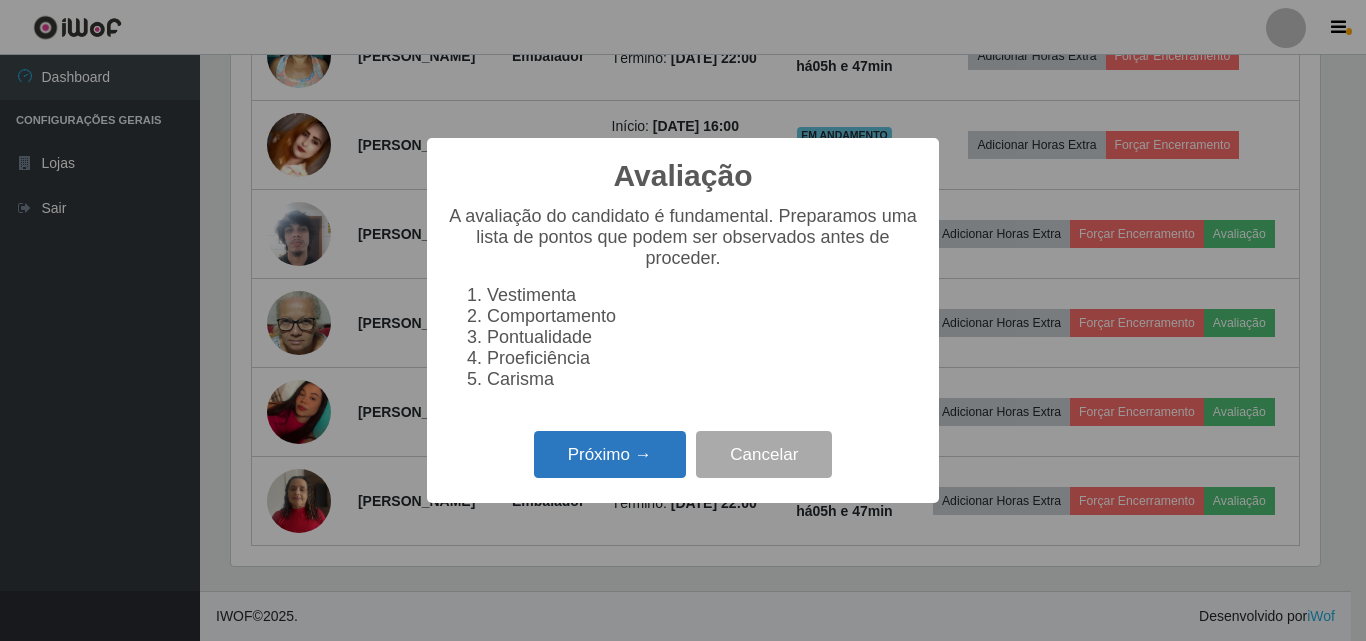 click on "Próximo →" at bounding box center (610, 454) 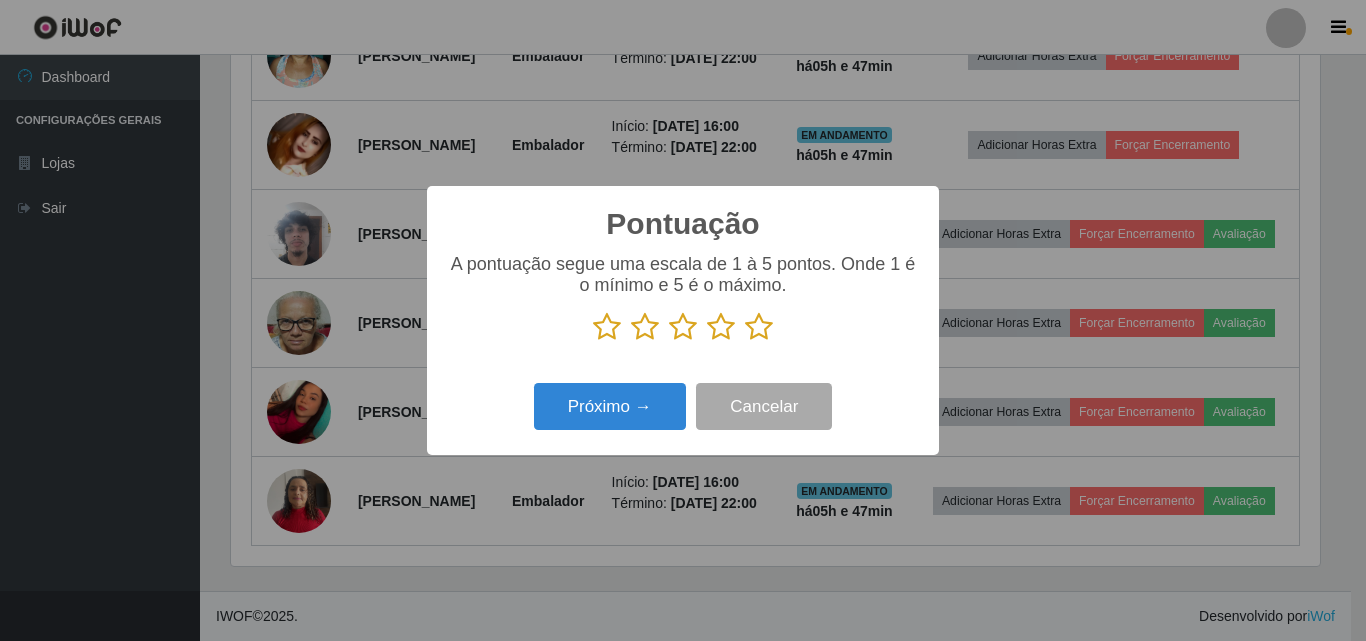 click at bounding box center (759, 327) 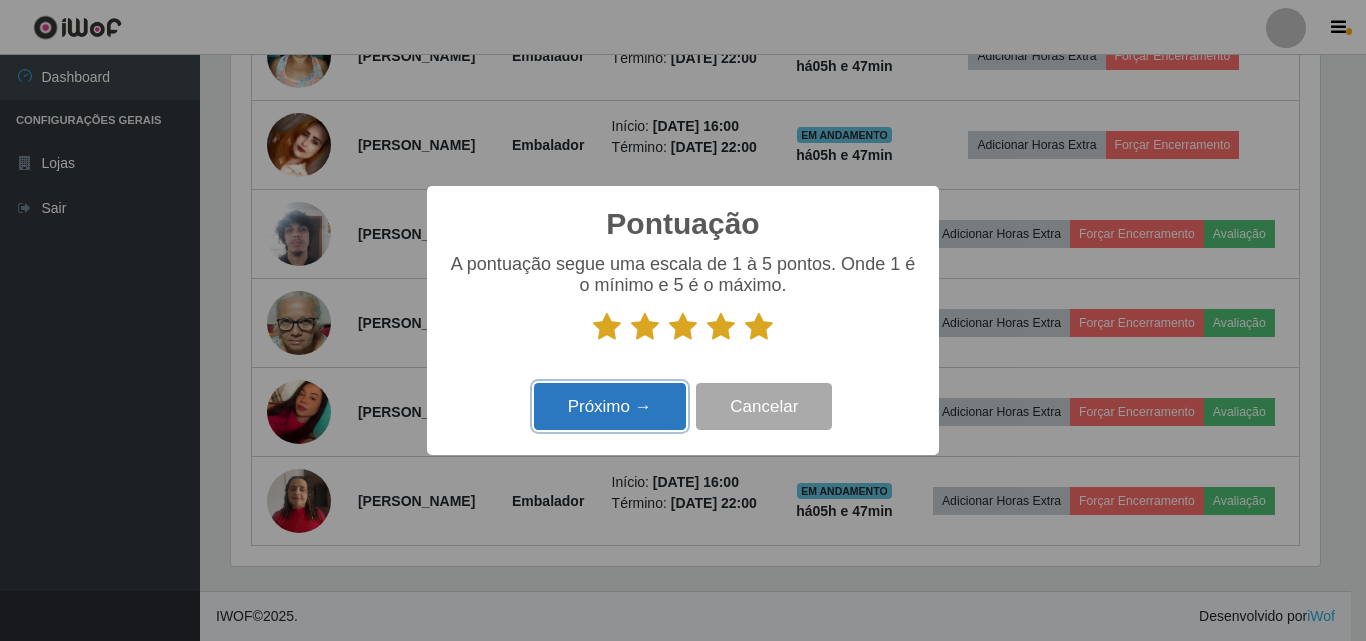 click on "Próximo →" at bounding box center [610, 406] 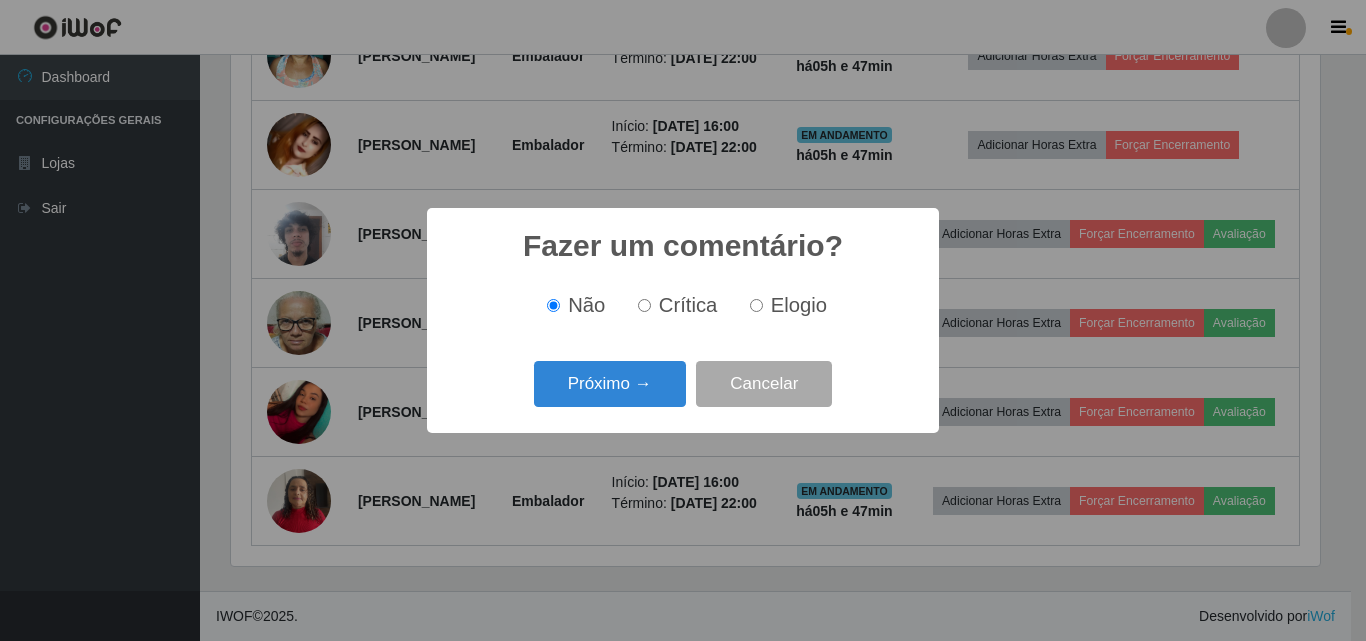 scroll, scrollTop: 999585, scrollLeft: 998911, axis: both 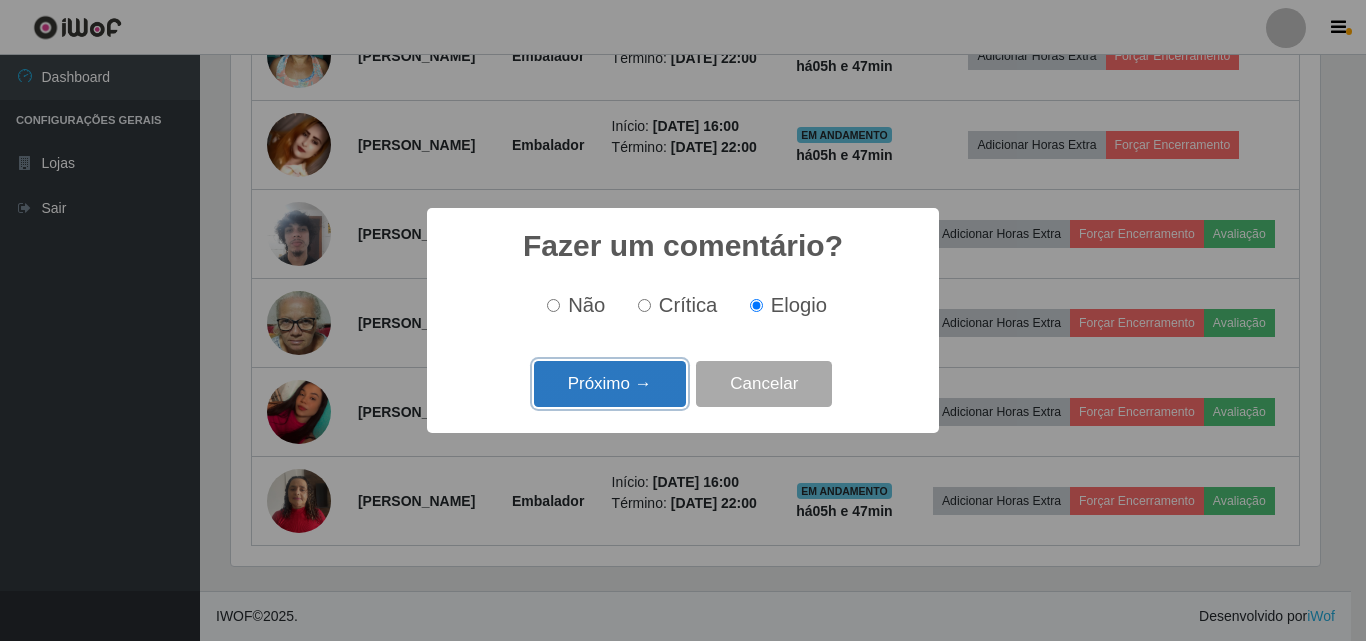 click on "Próximo →" at bounding box center [610, 384] 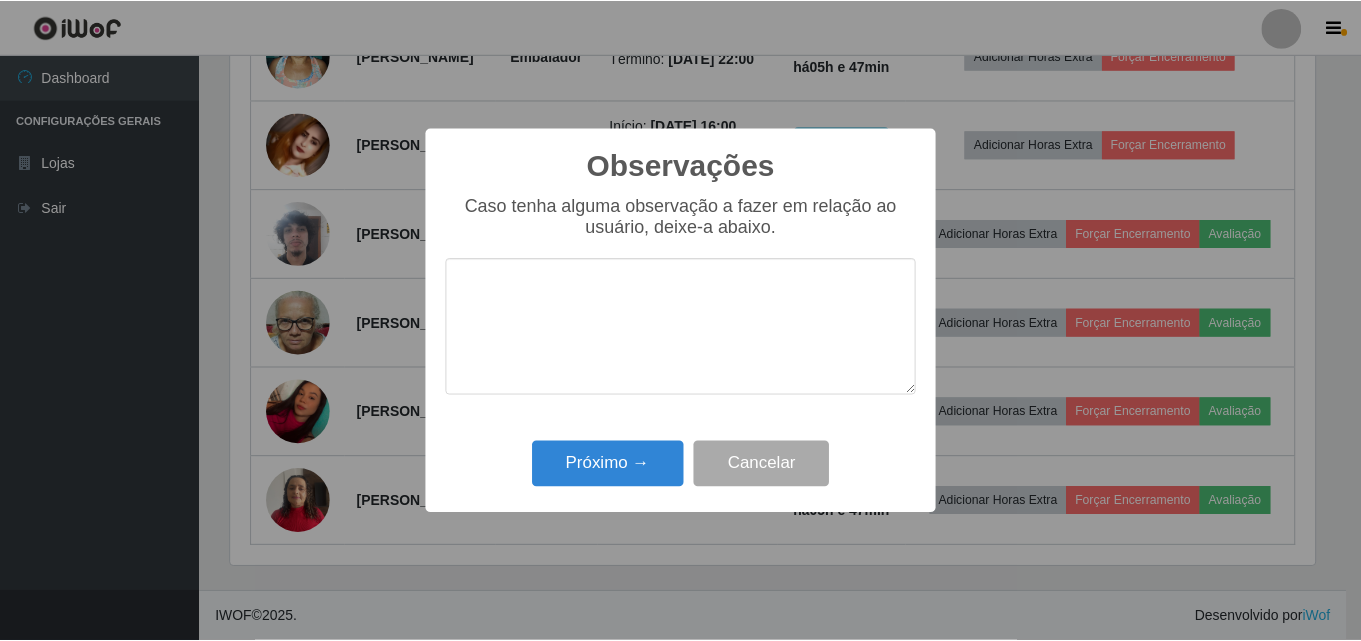 scroll, scrollTop: 999585, scrollLeft: 998911, axis: both 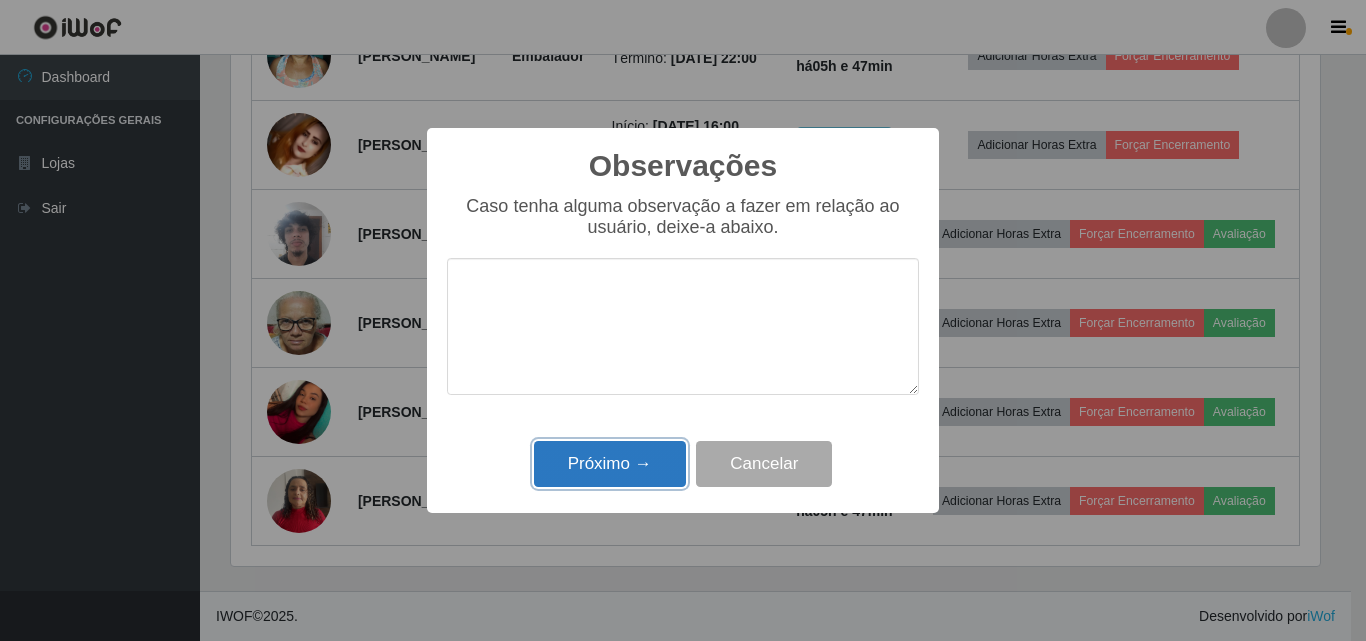 click on "Próximo →" at bounding box center [610, 464] 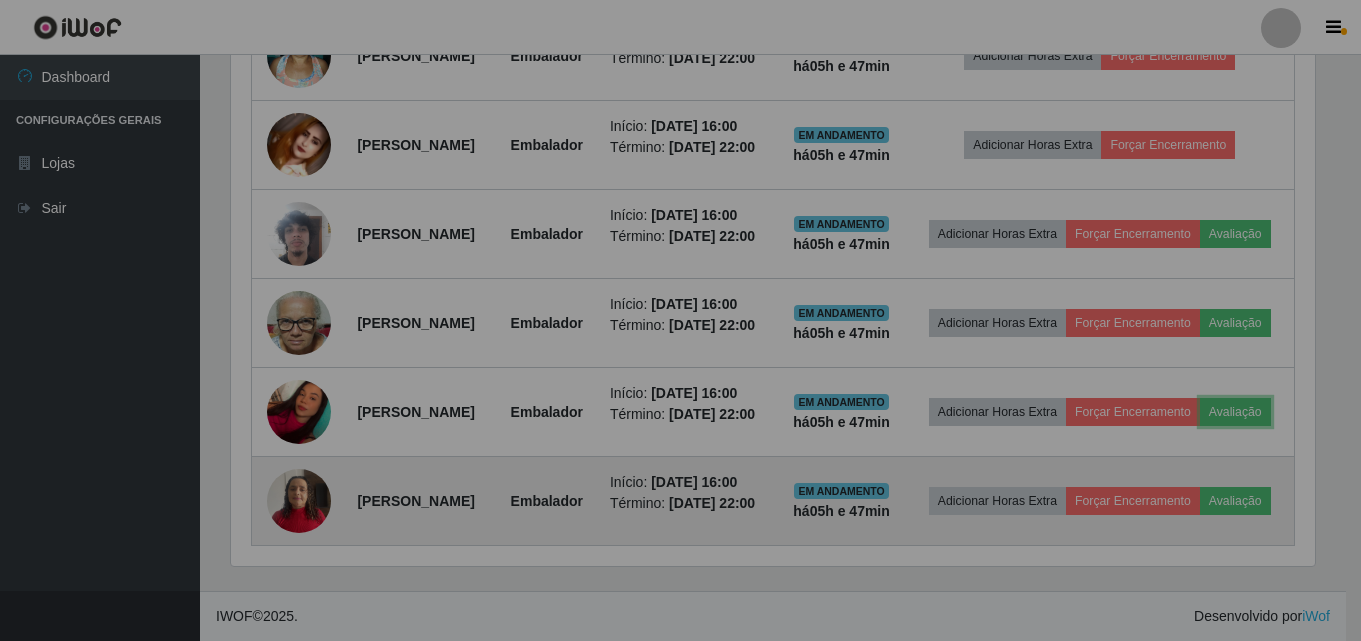 scroll, scrollTop: 999585, scrollLeft: 998901, axis: both 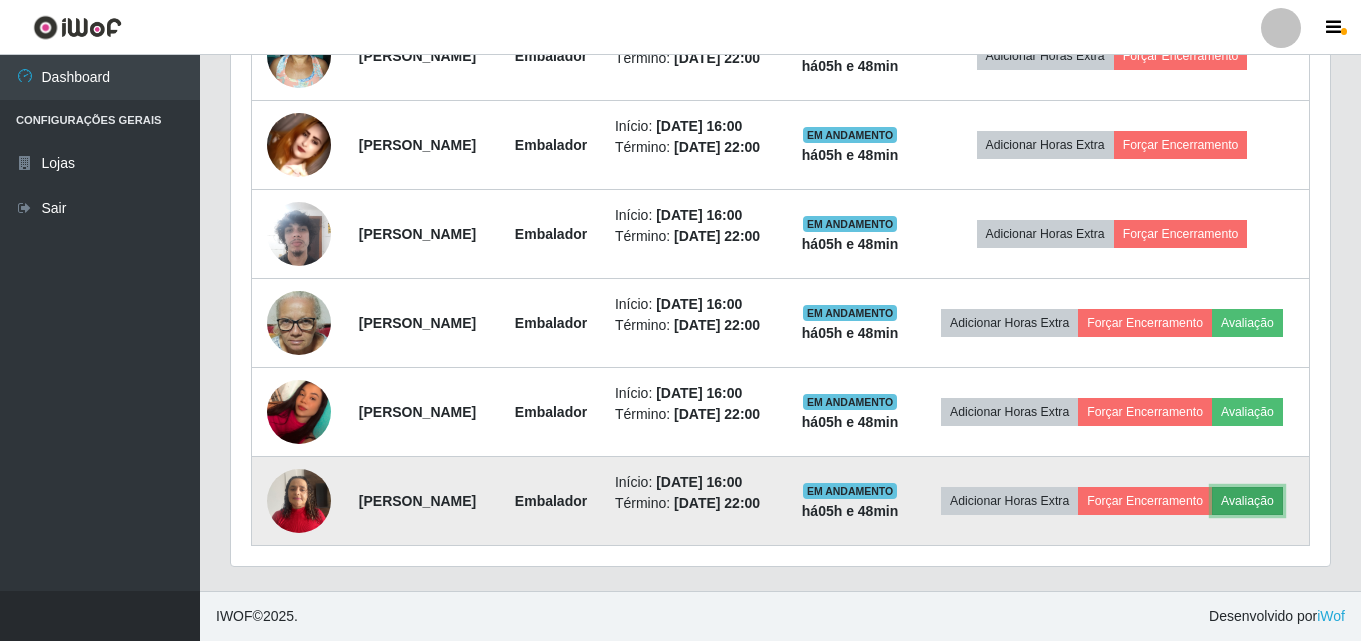 click on "Avaliação" at bounding box center [1247, 501] 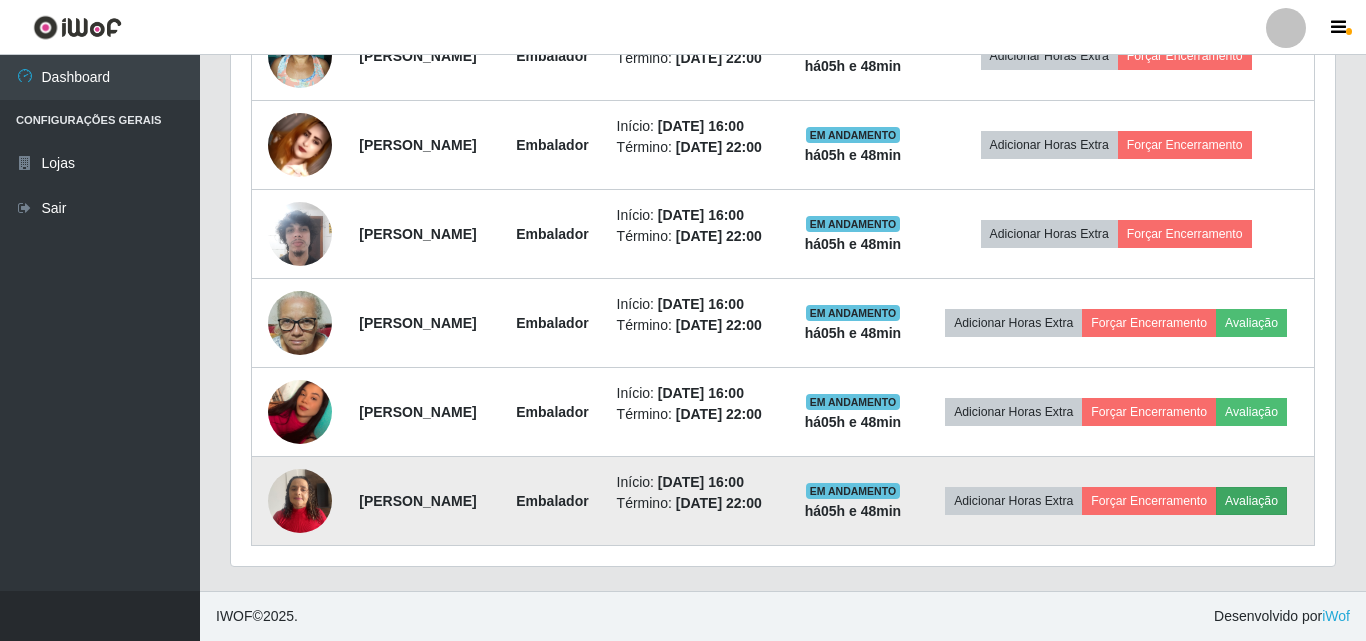 scroll, scrollTop: 999585, scrollLeft: 998911, axis: both 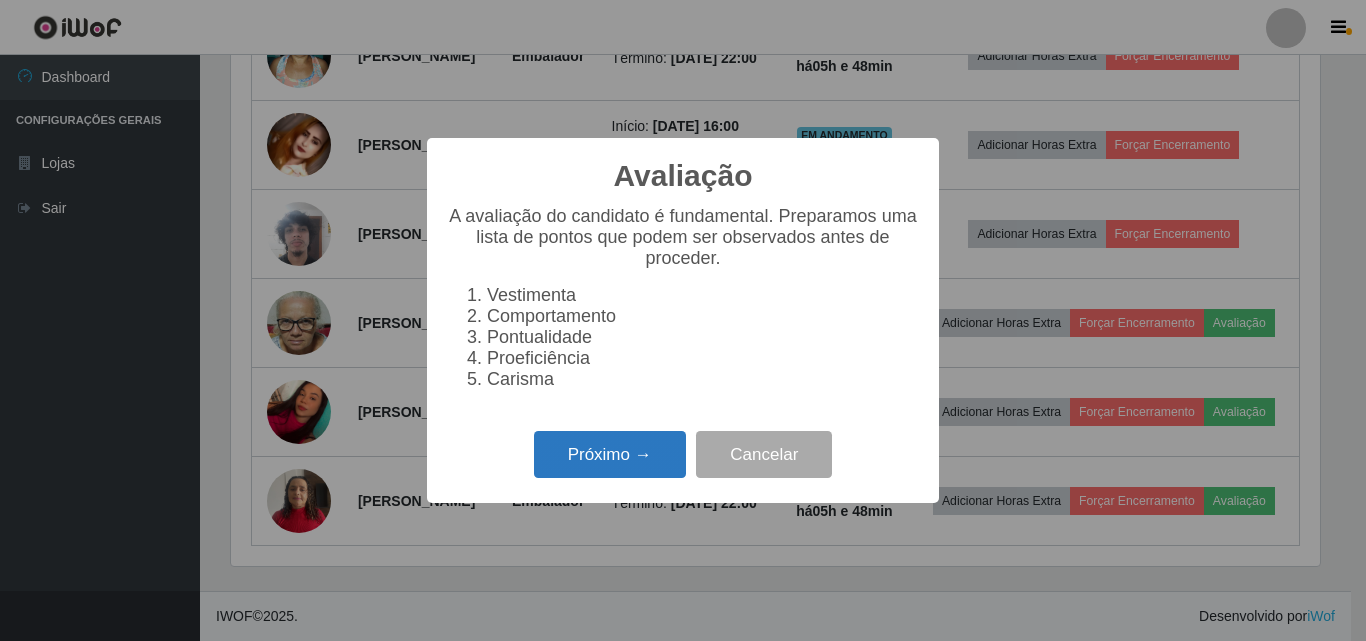 click on "Próximo →" at bounding box center [610, 454] 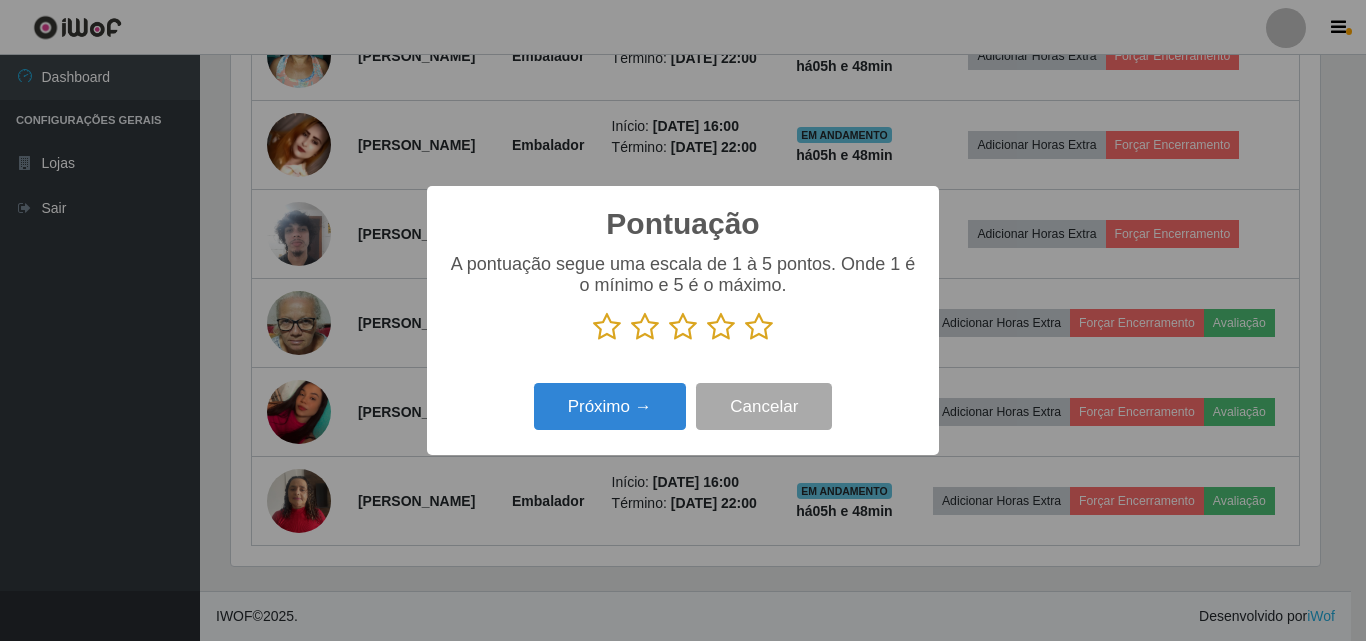 click at bounding box center [759, 327] 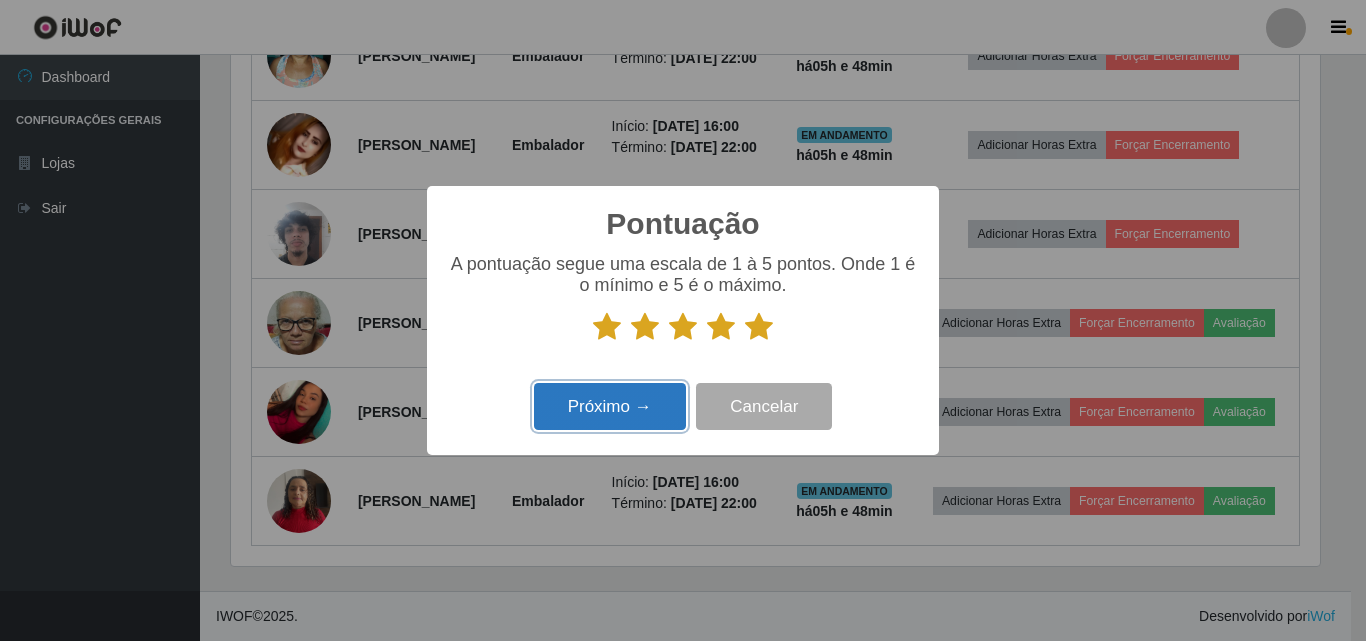 click on "Próximo →" at bounding box center [610, 406] 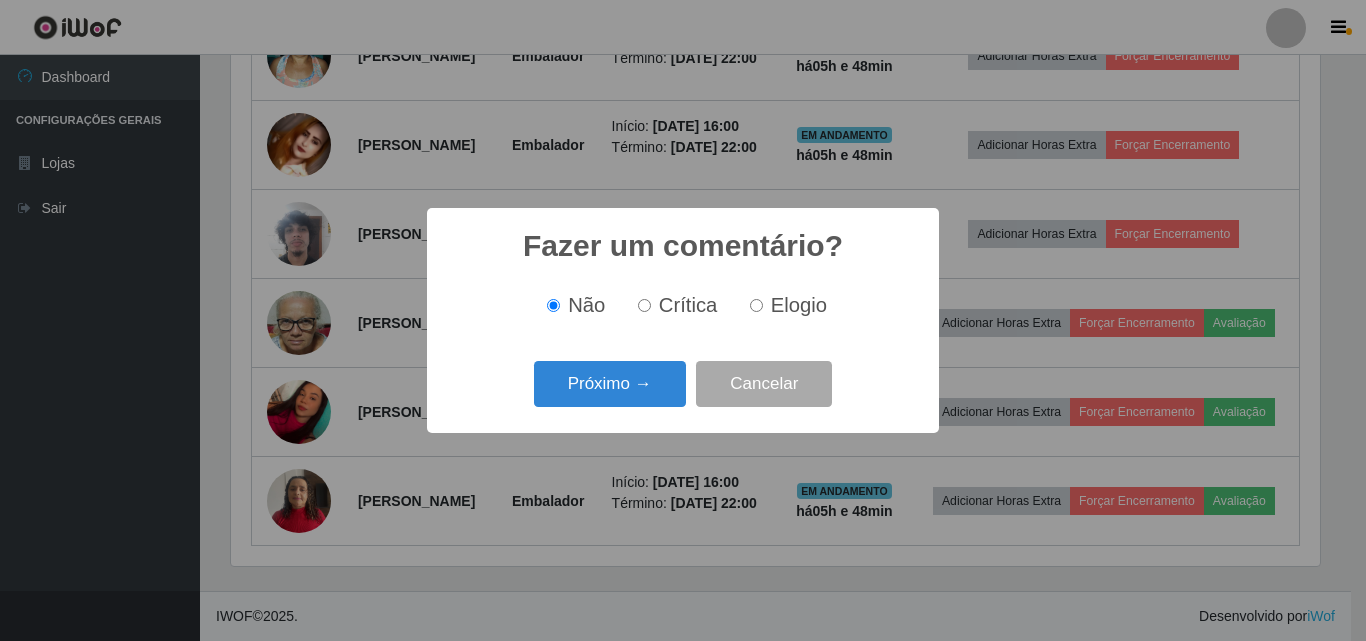 scroll, scrollTop: 999585, scrollLeft: 998911, axis: both 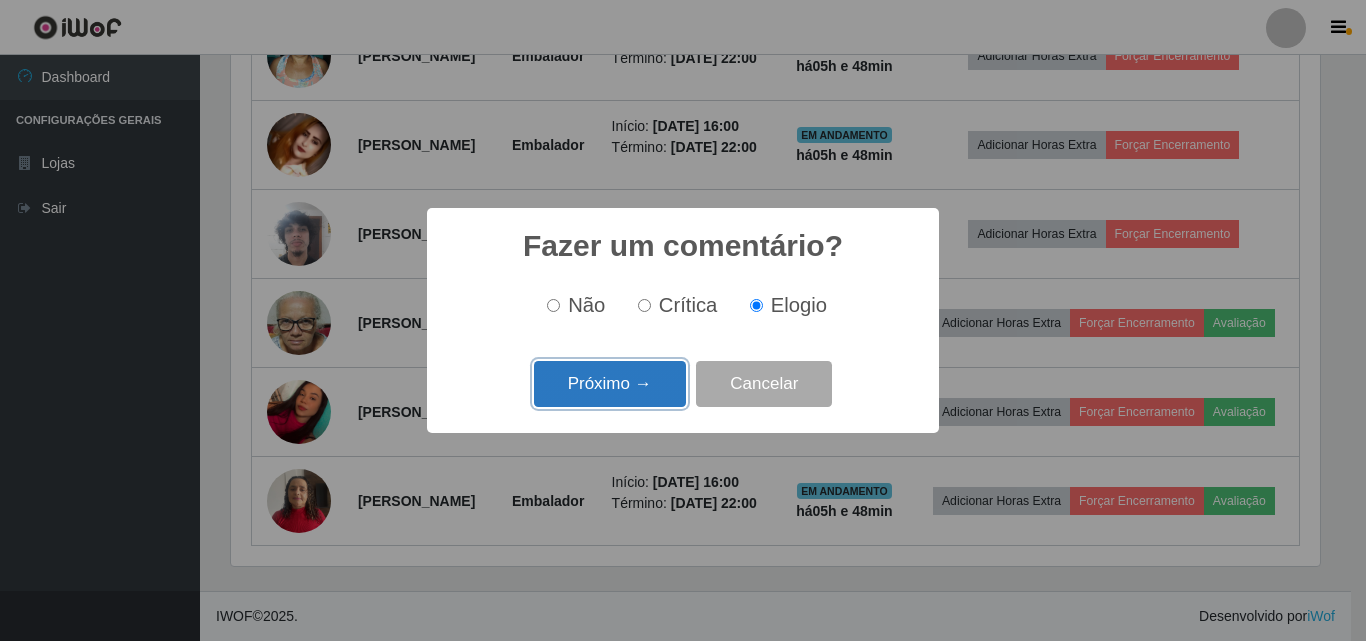 click on "Próximo →" at bounding box center (610, 384) 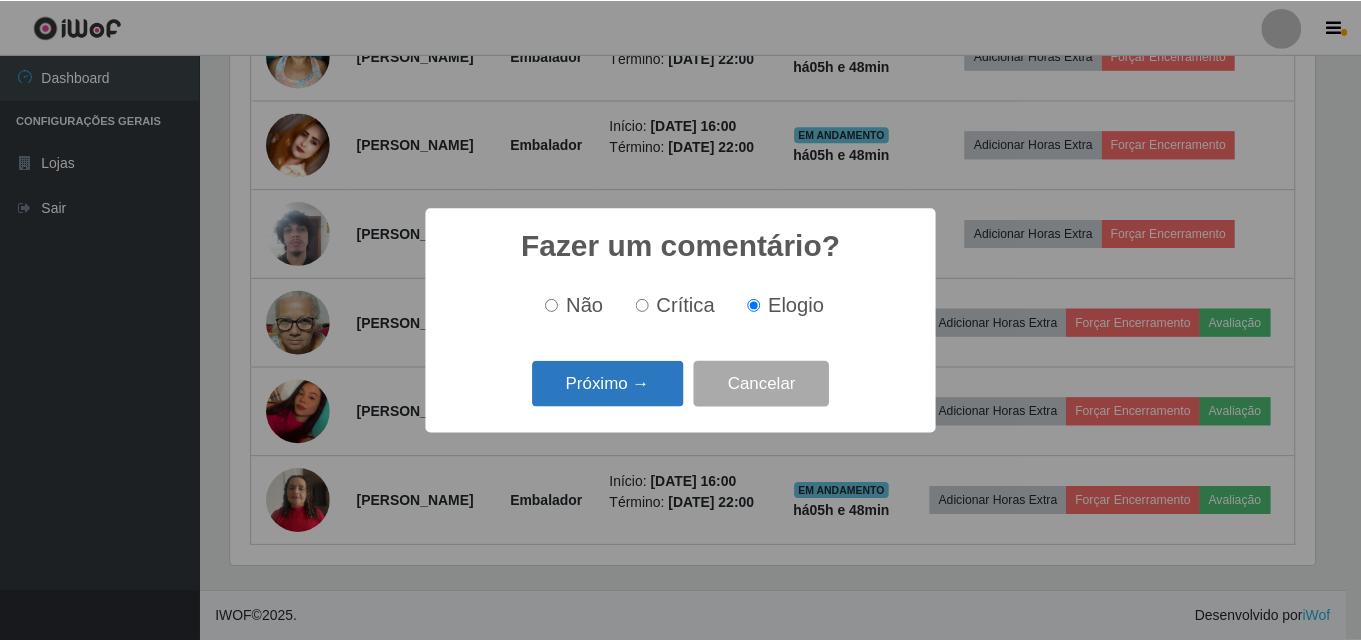 scroll, scrollTop: 999585, scrollLeft: 998911, axis: both 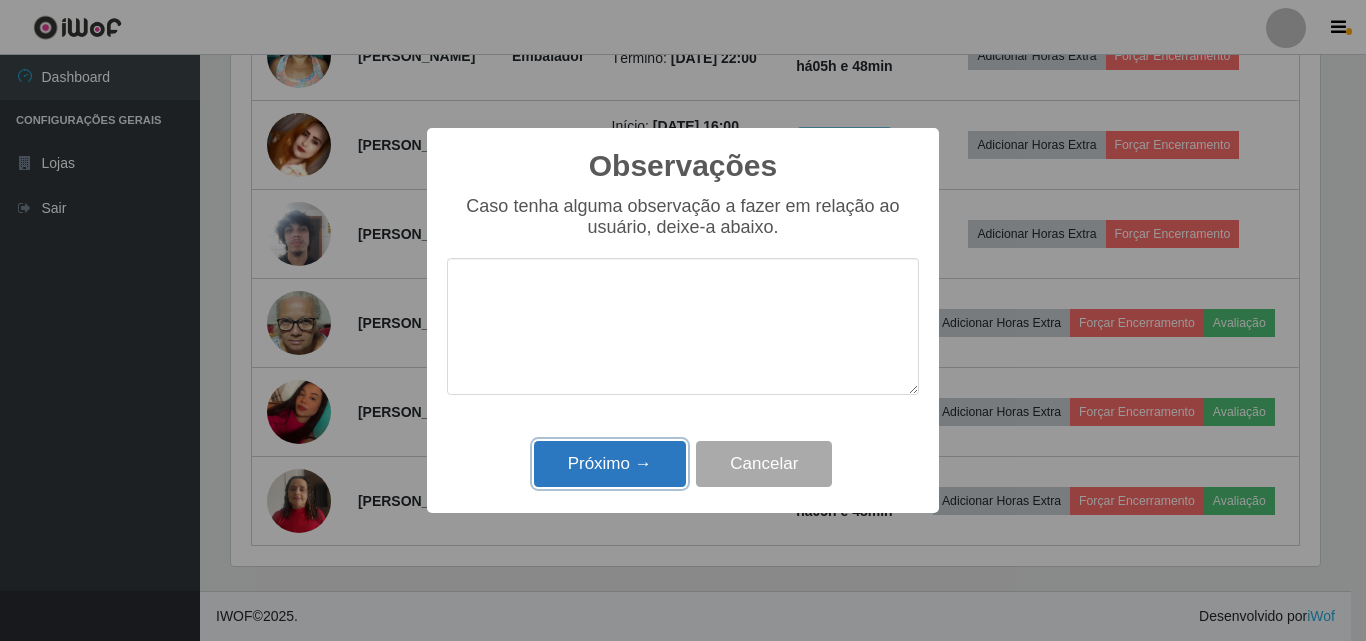 click on "Próximo →" at bounding box center [610, 464] 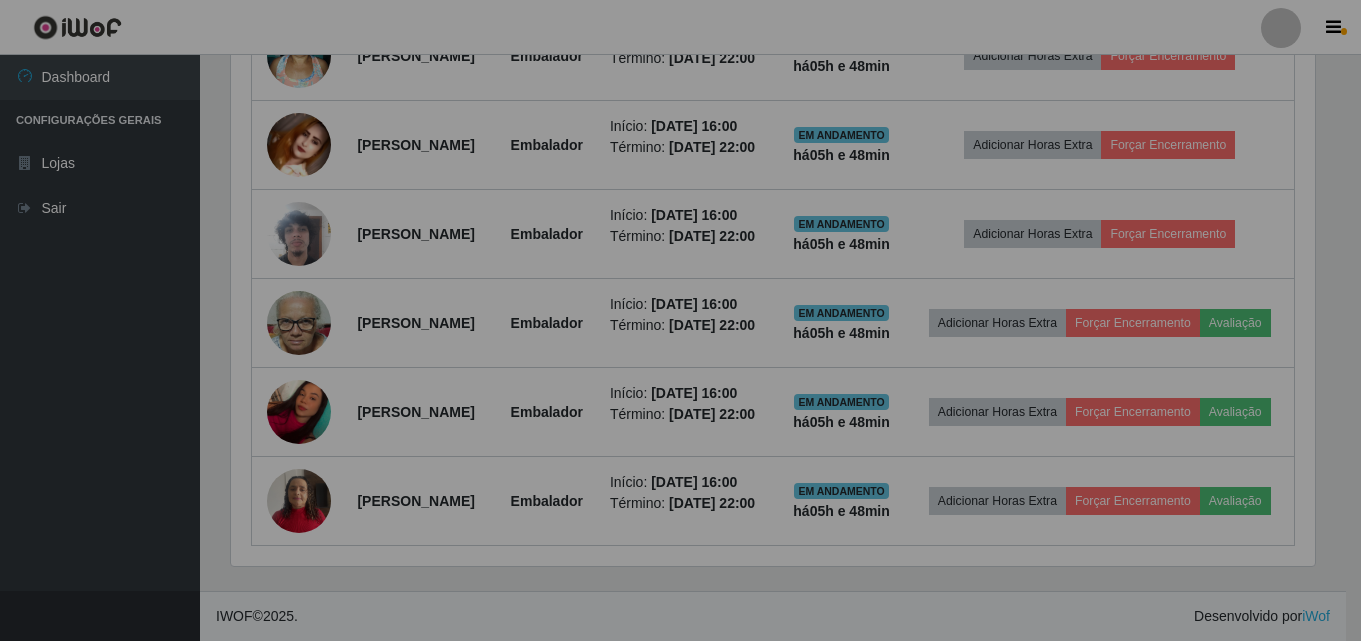 scroll, scrollTop: 999585, scrollLeft: 998901, axis: both 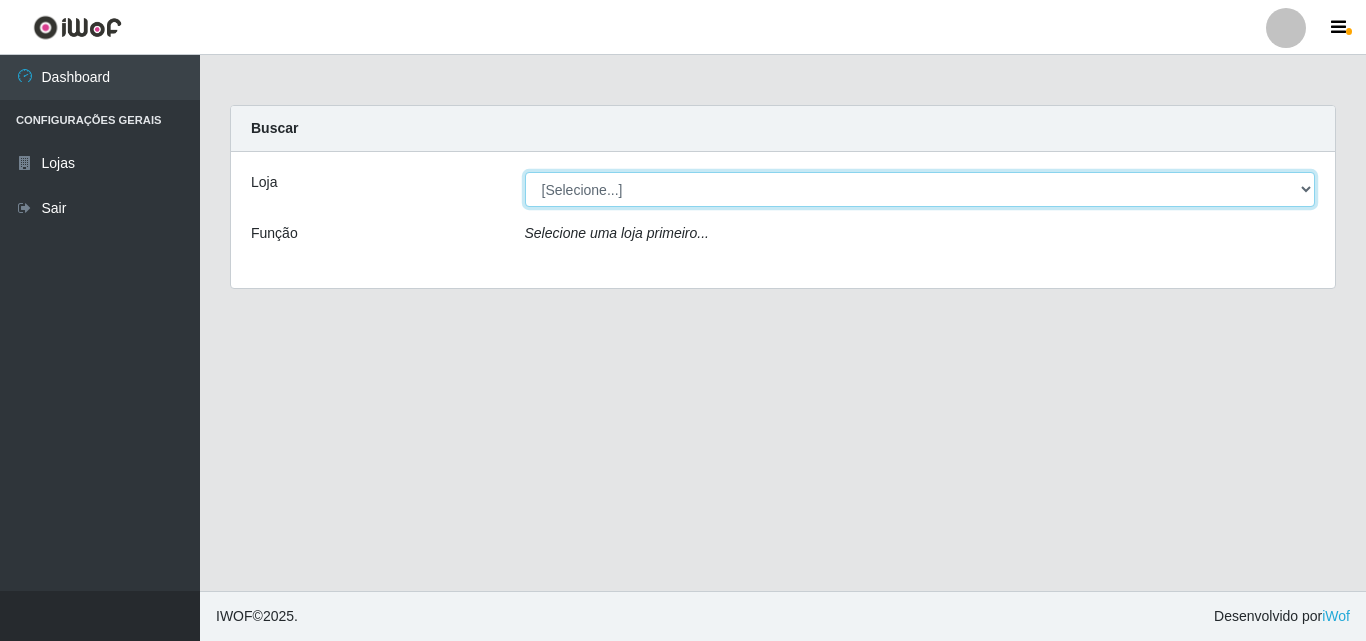 click on "[Selecione...] BomQueSó Agreste - Loja 3" at bounding box center (920, 189) 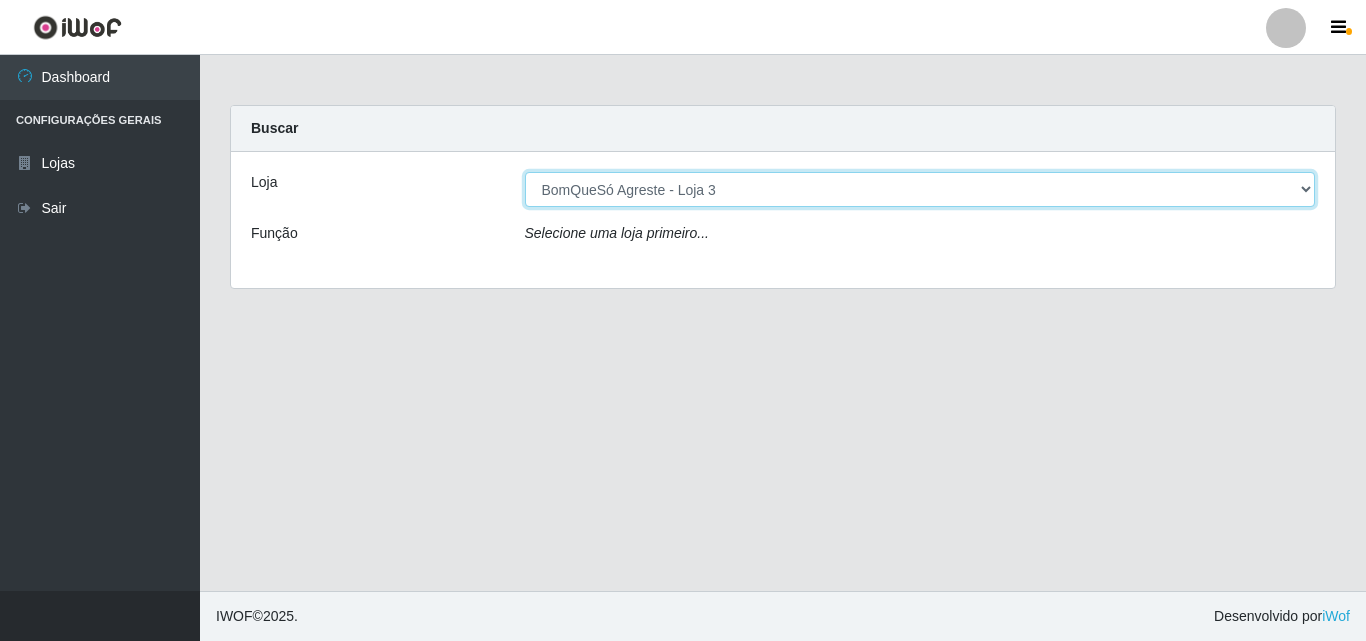 click on "[Selecione...] BomQueSó Agreste - Loja 3" at bounding box center (920, 189) 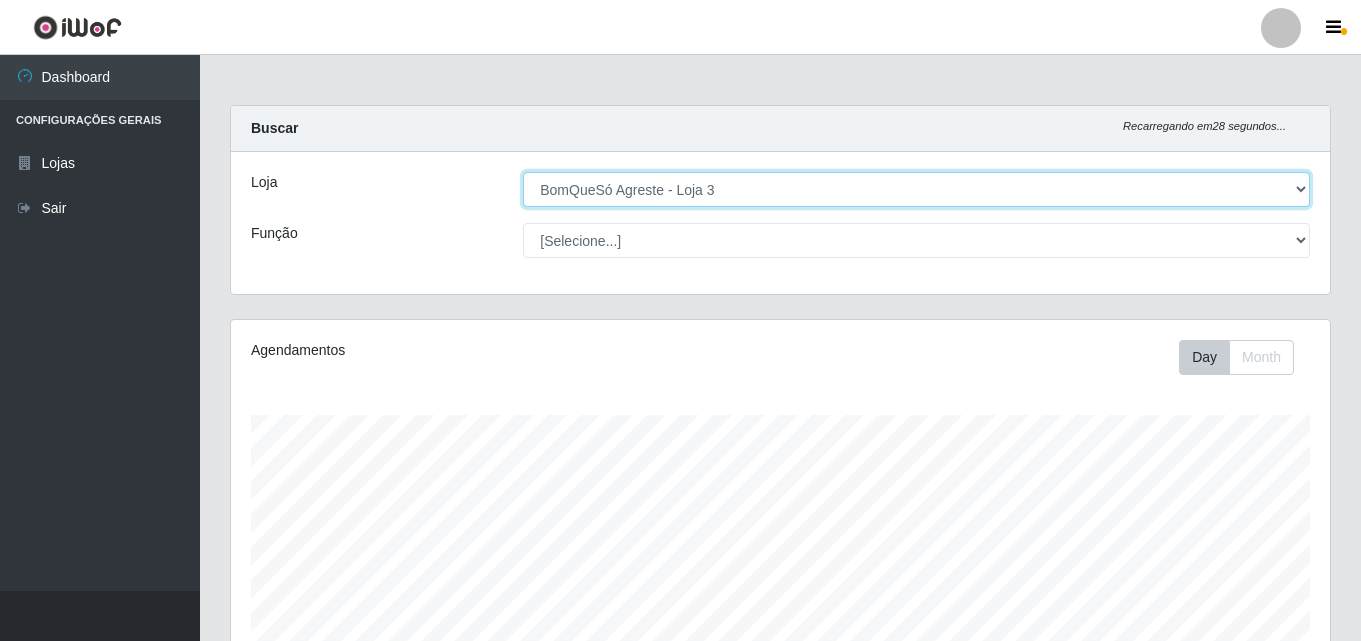 scroll, scrollTop: 999585, scrollLeft: 998901, axis: both 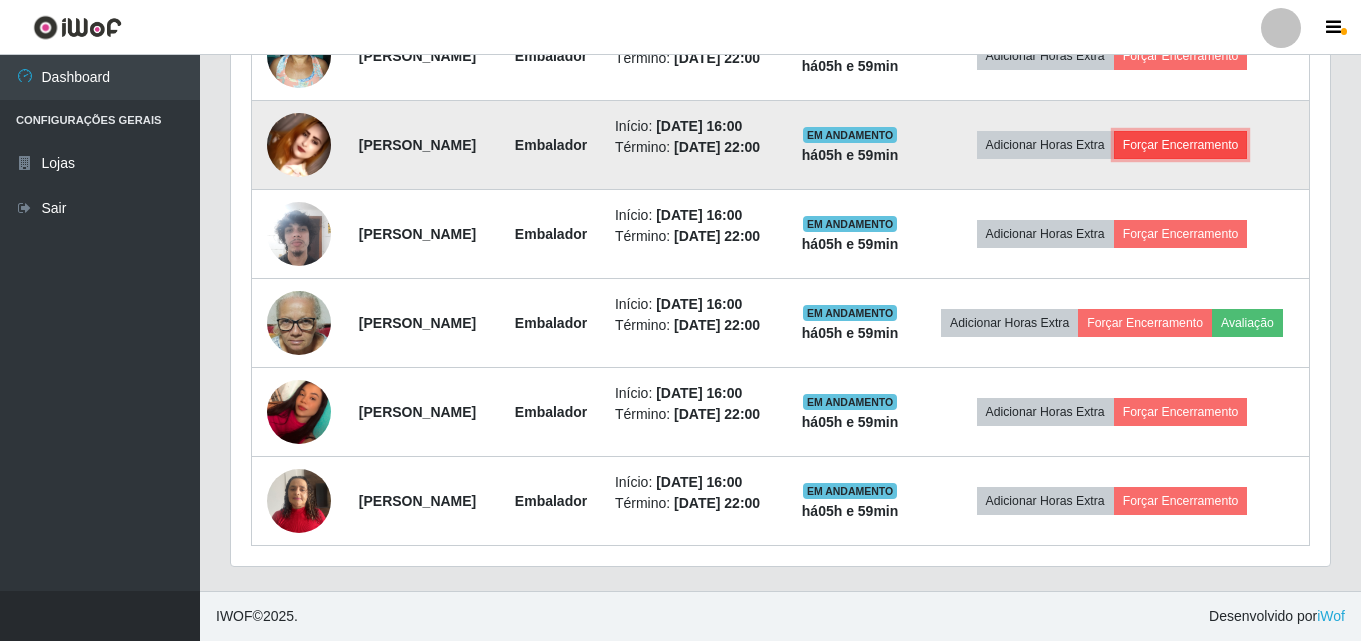 click on "Forçar Encerramento" at bounding box center [1181, 145] 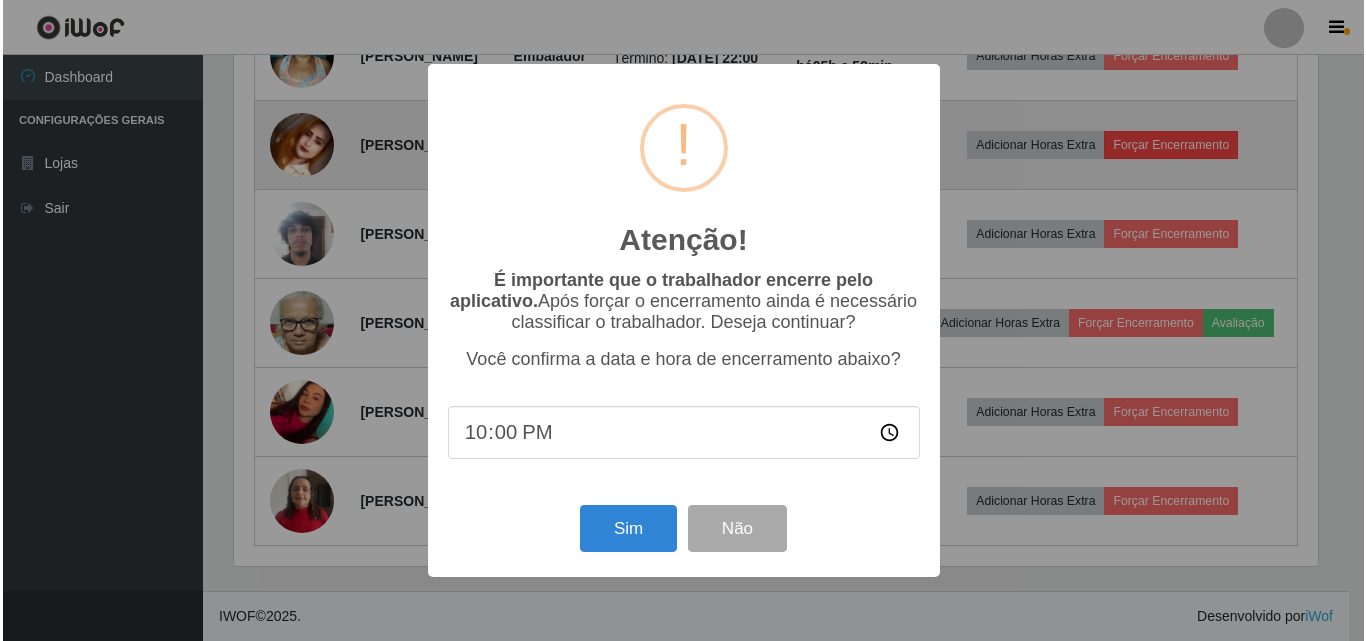 scroll, scrollTop: 999585, scrollLeft: 998911, axis: both 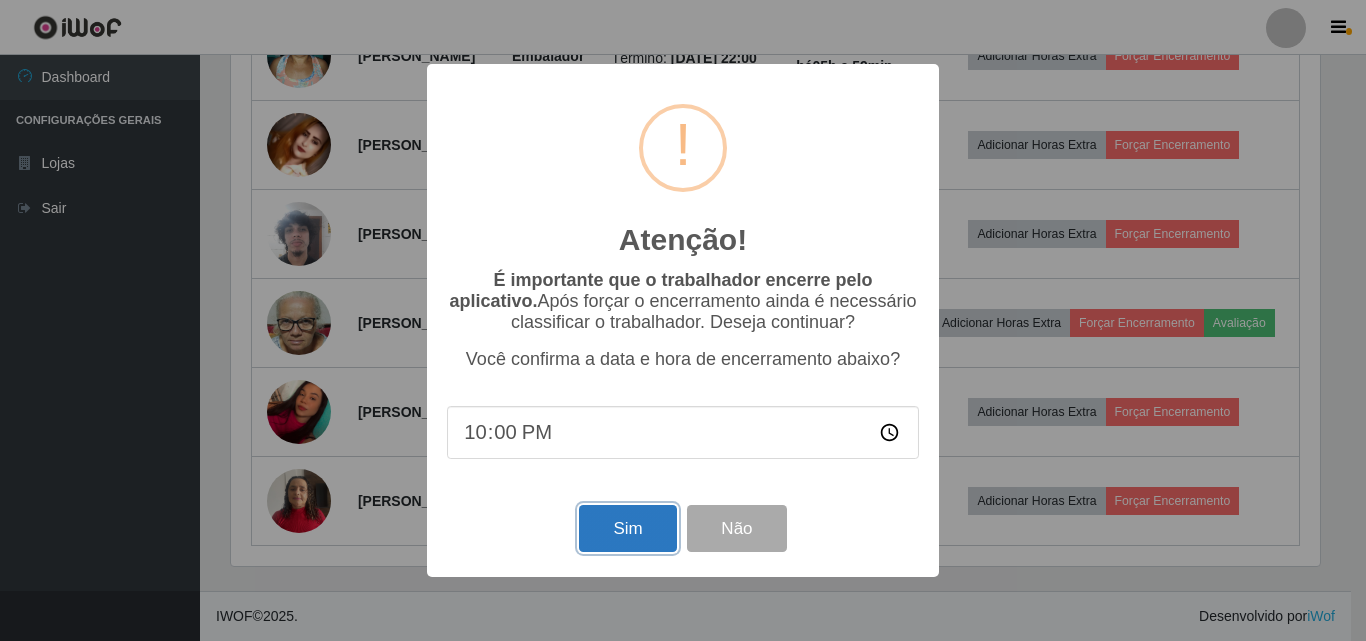 click on "Sim" at bounding box center [627, 528] 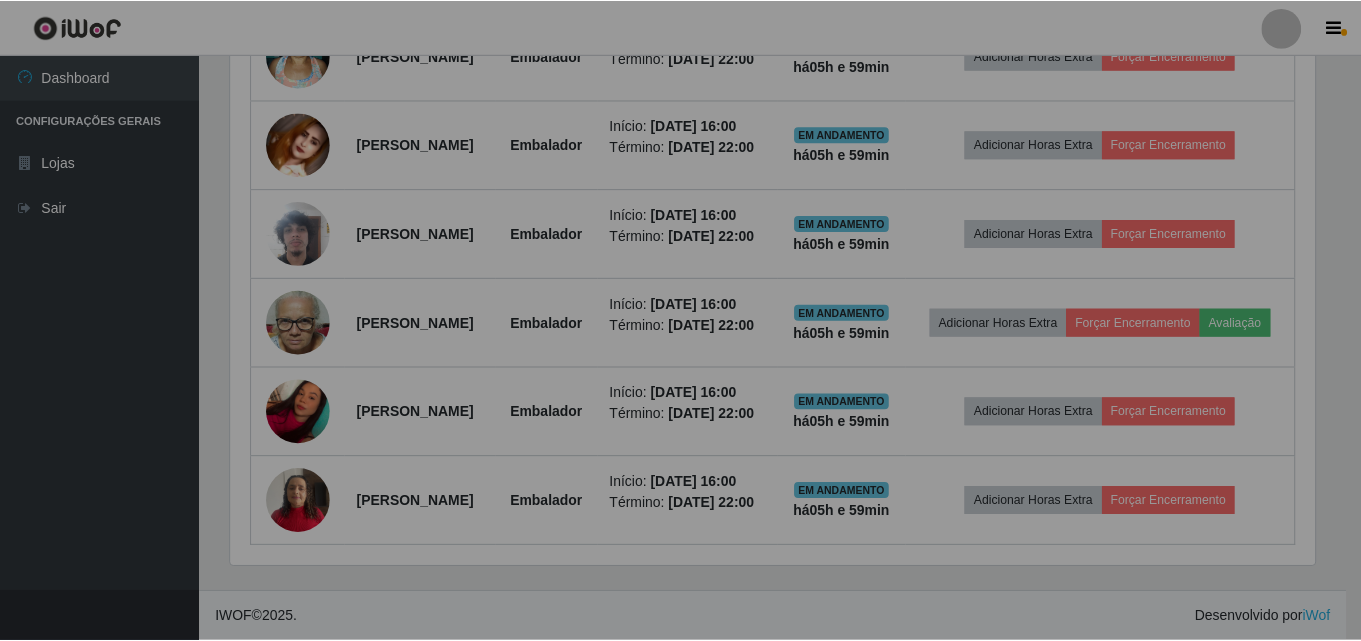 scroll, scrollTop: 999585, scrollLeft: 998901, axis: both 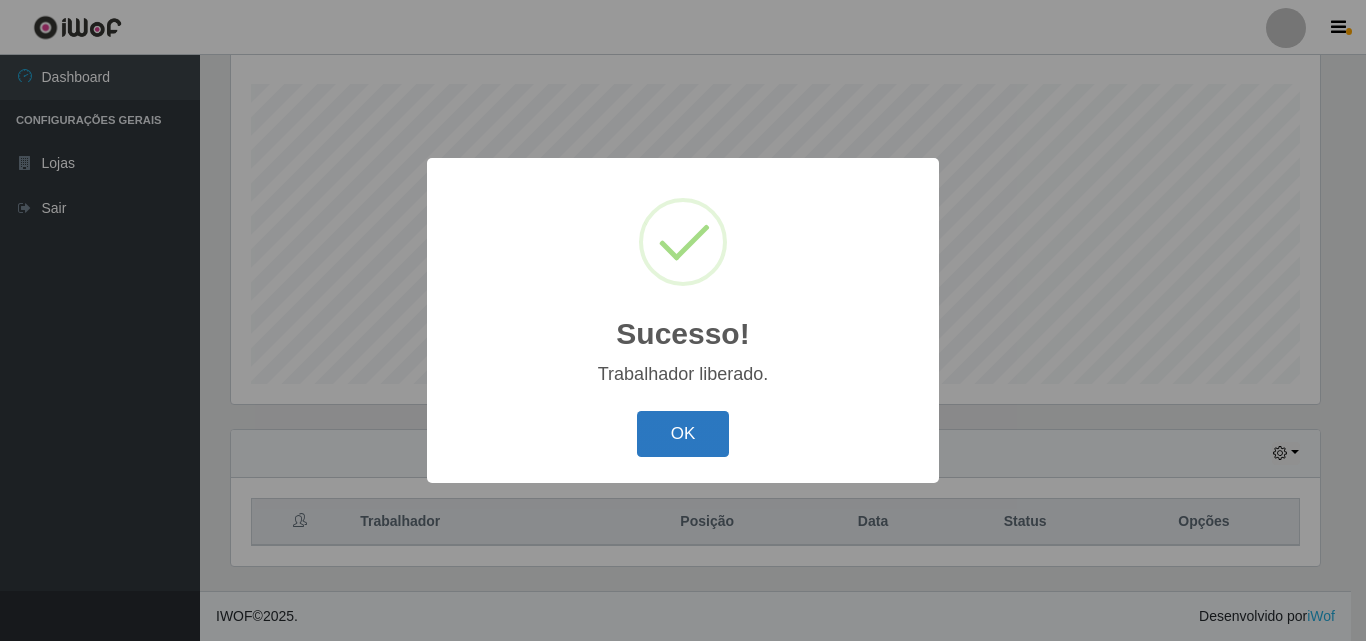 click on "OK" at bounding box center [683, 434] 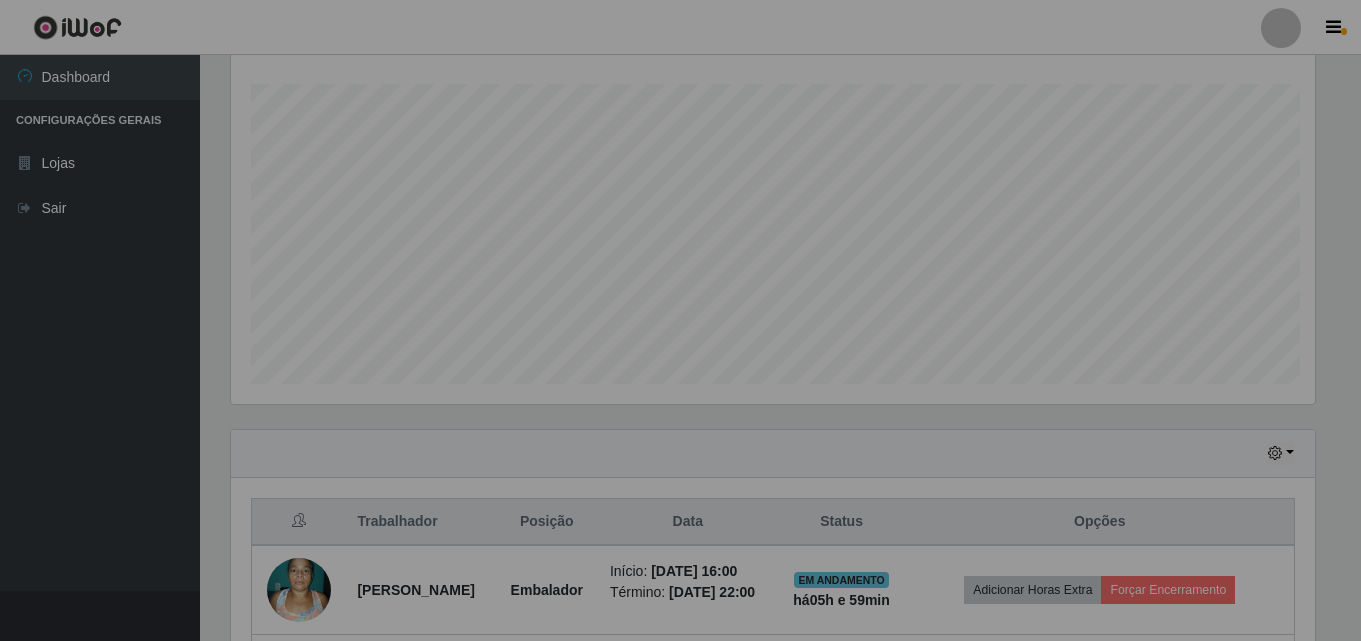 scroll, scrollTop: 999585, scrollLeft: 998901, axis: both 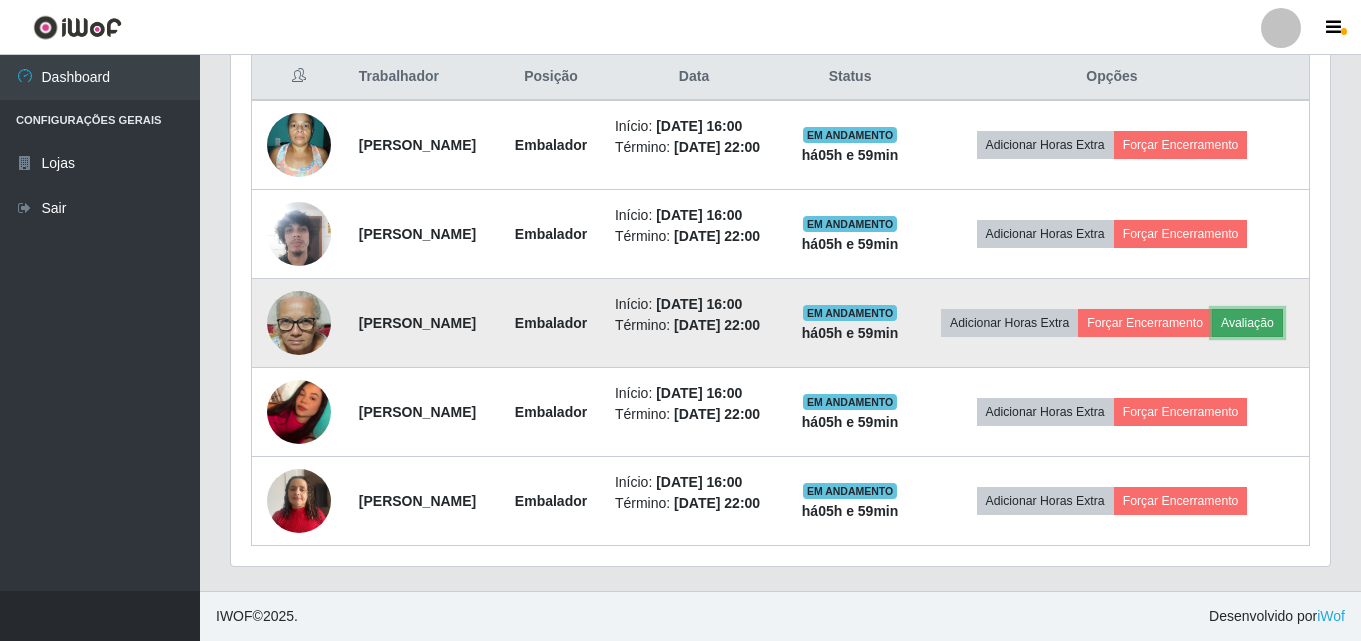 click on "Avaliação" at bounding box center (1247, 323) 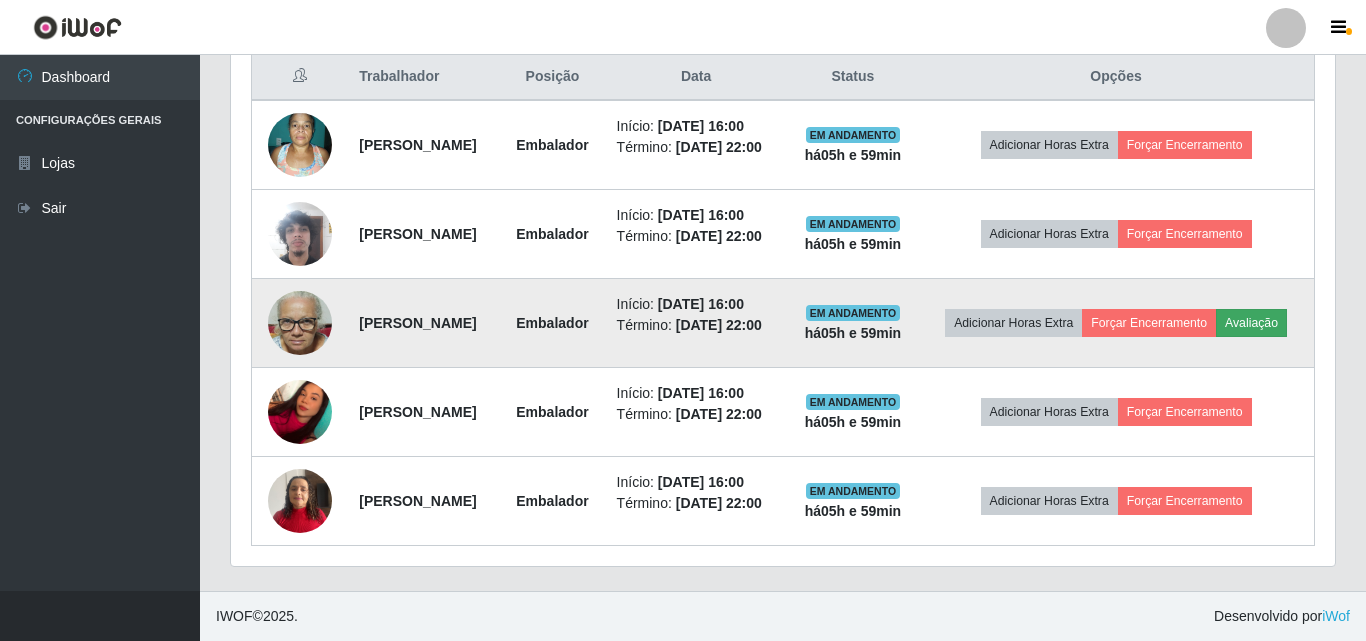 scroll, scrollTop: 999585, scrollLeft: 998911, axis: both 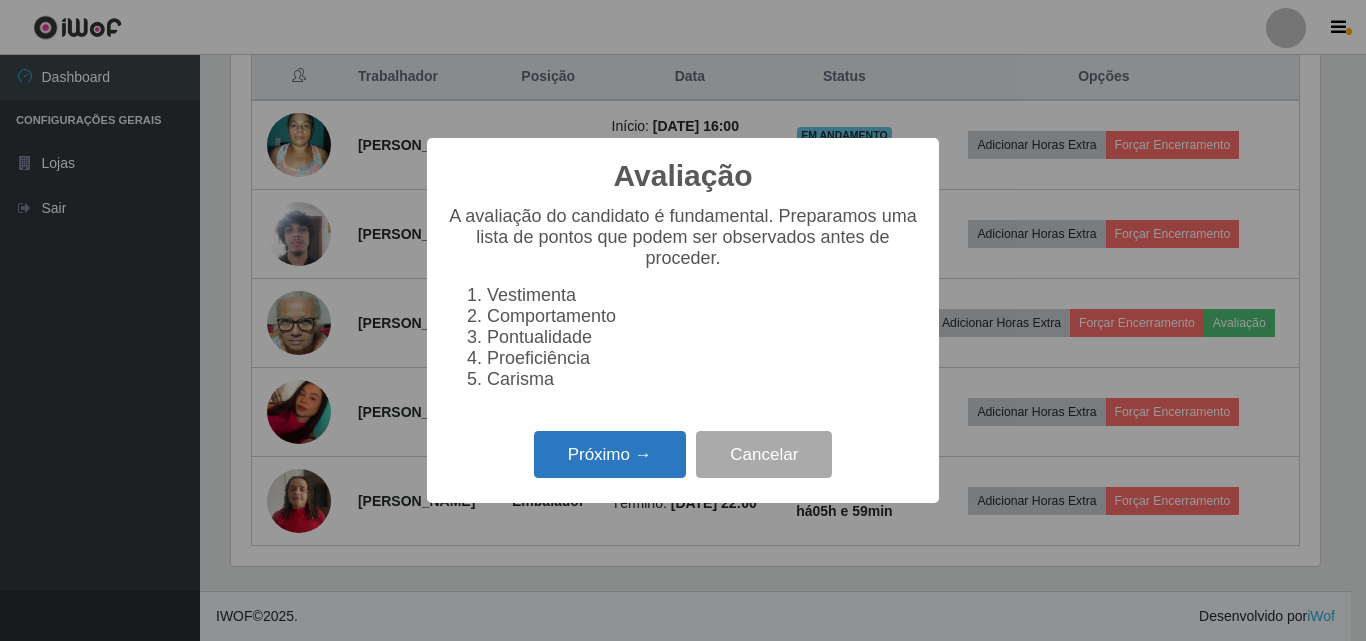 click on "Próximo →" at bounding box center [610, 454] 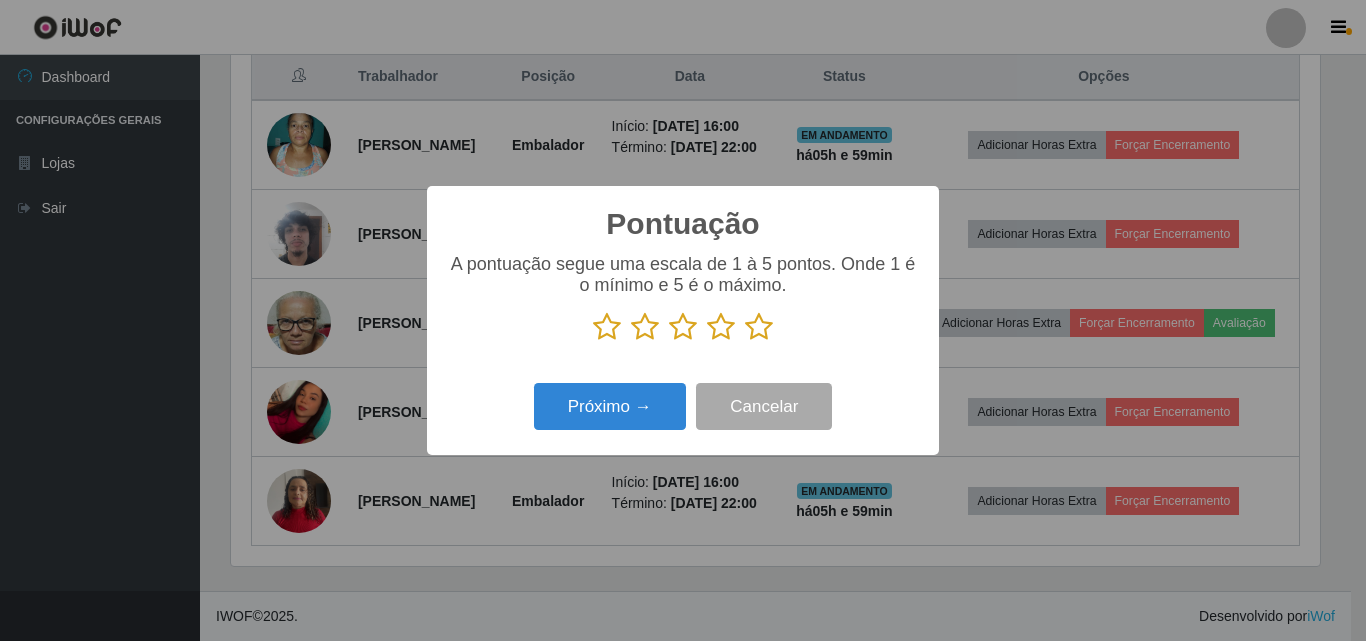 scroll, scrollTop: 999585, scrollLeft: 998911, axis: both 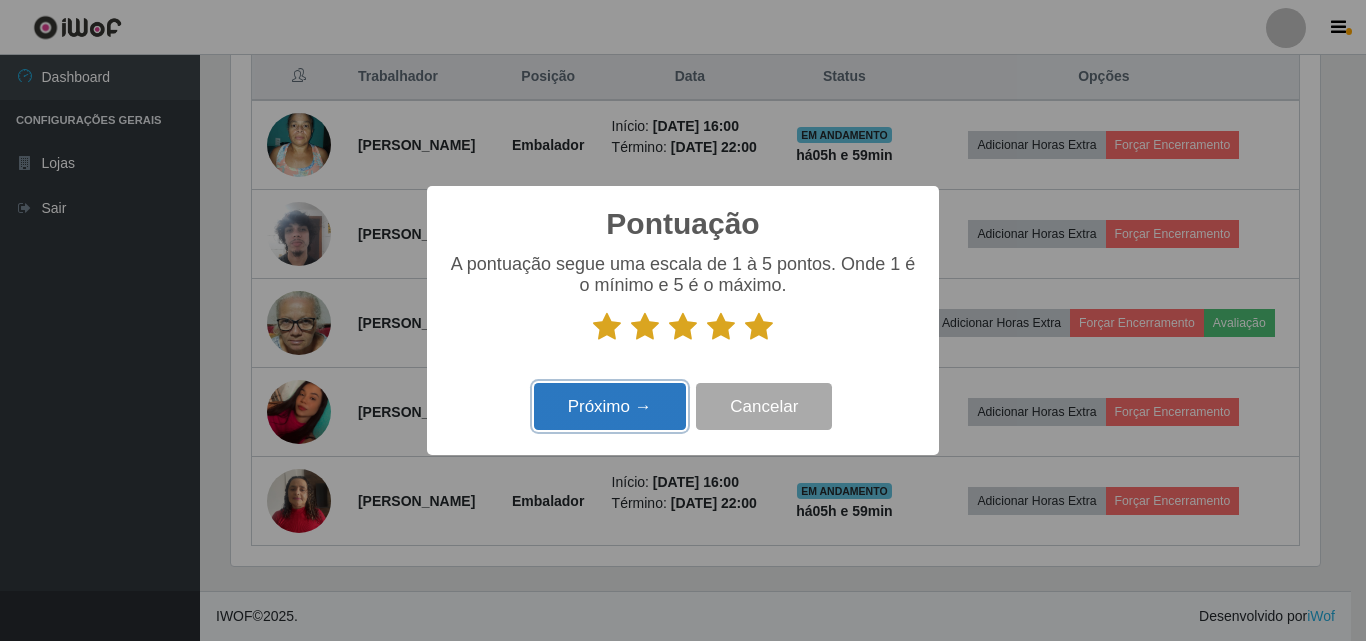 click on "Próximo →" at bounding box center (610, 406) 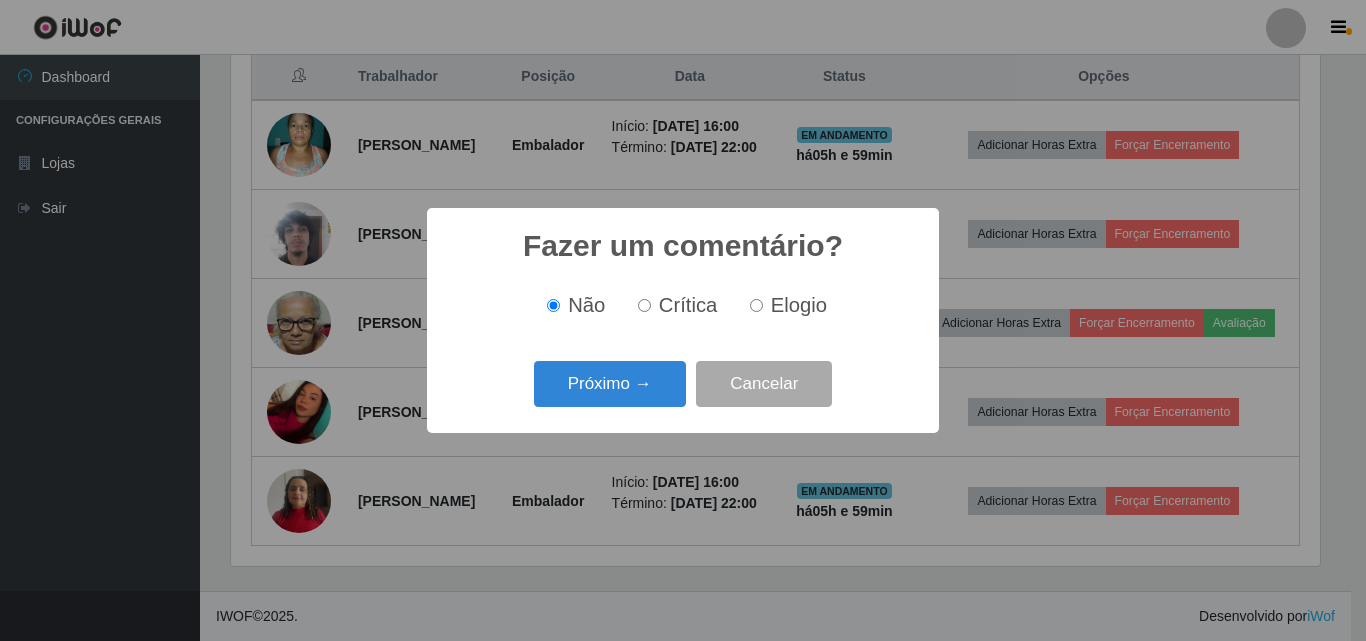 scroll, scrollTop: 999585, scrollLeft: 998911, axis: both 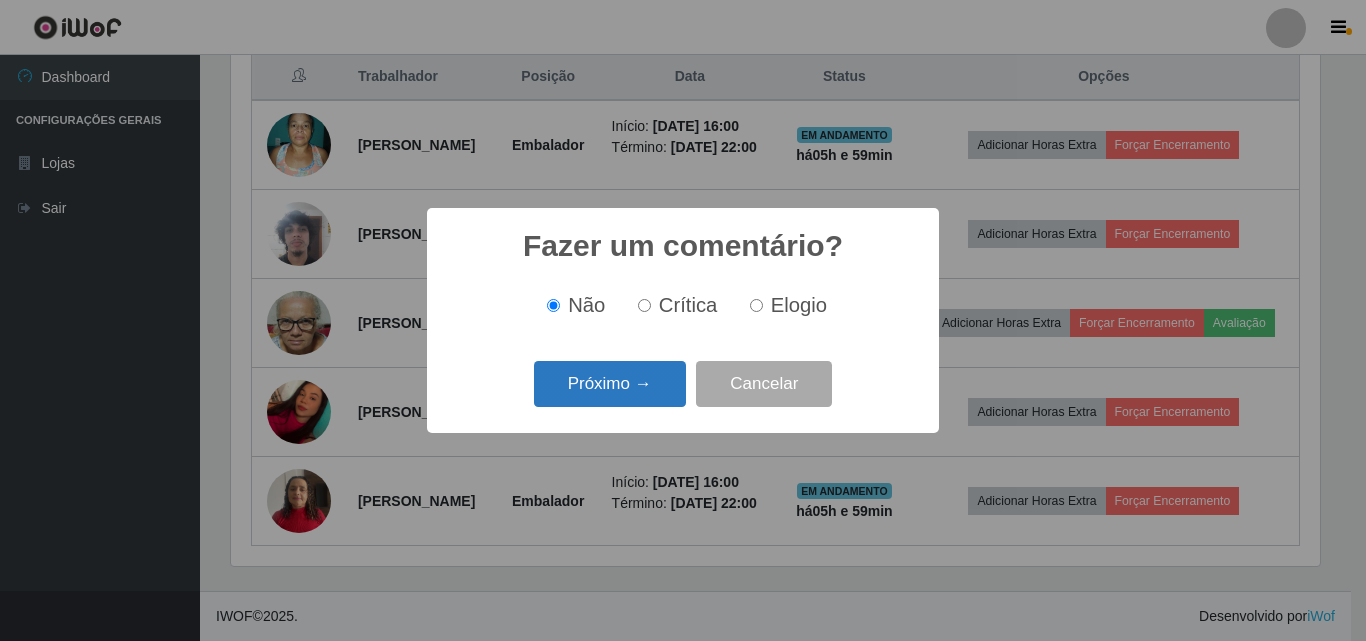 click on "Próximo →" at bounding box center [610, 384] 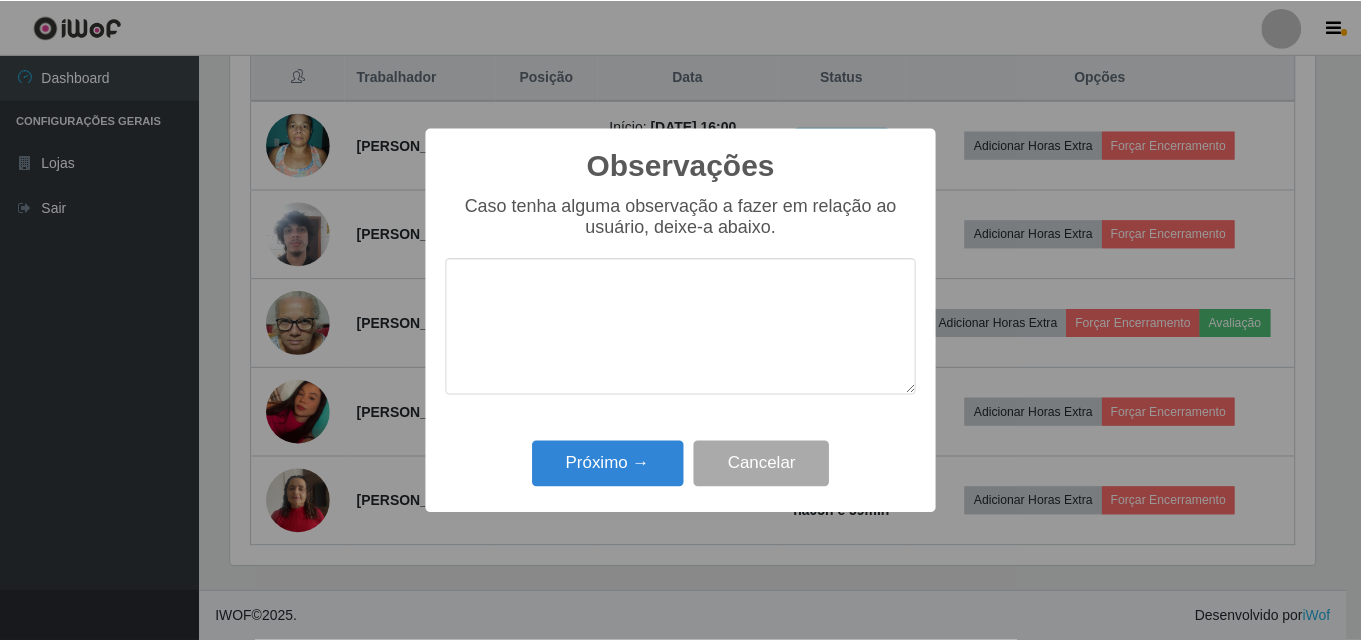scroll, scrollTop: 999585, scrollLeft: 998911, axis: both 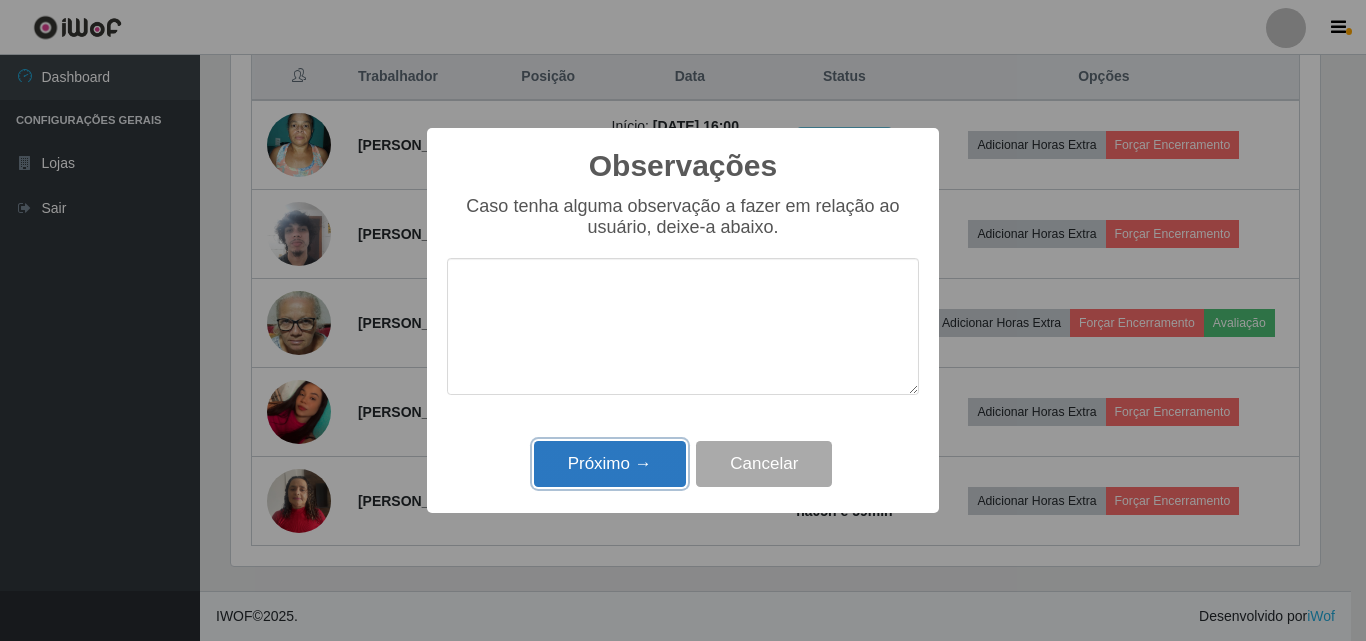 click on "Próximo →" at bounding box center [610, 464] 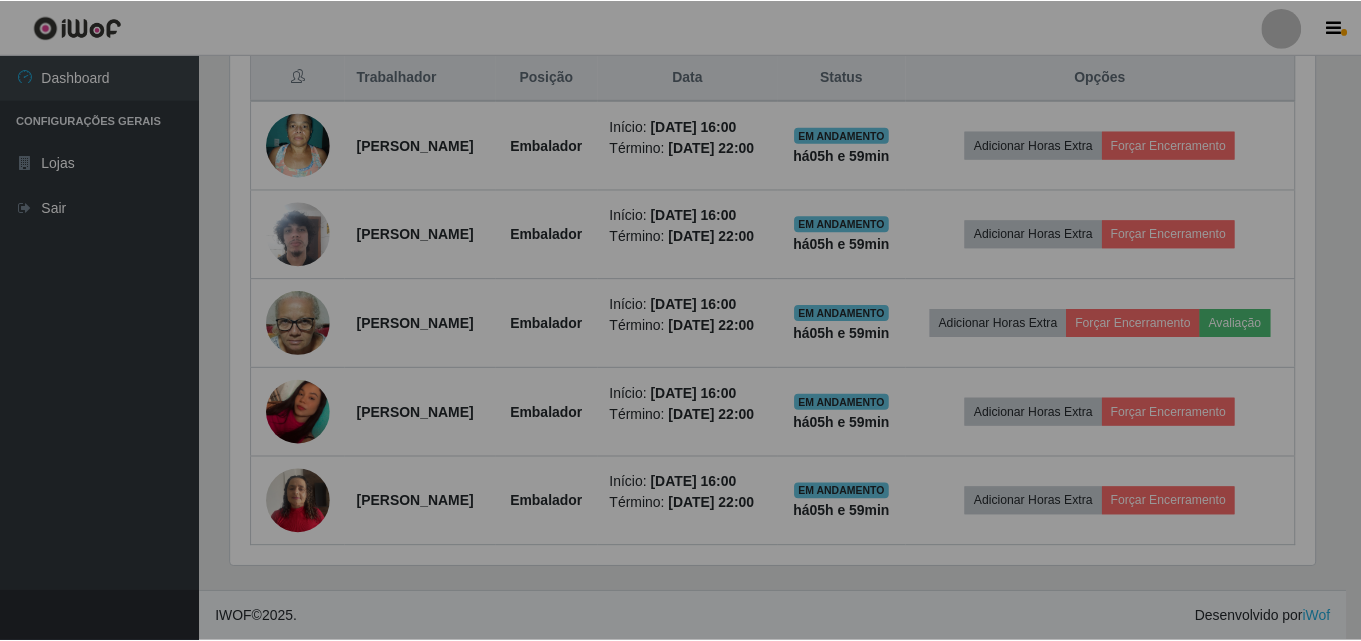 scroll, scrollTop: 999585, scrollLeft: 998901, axis: both 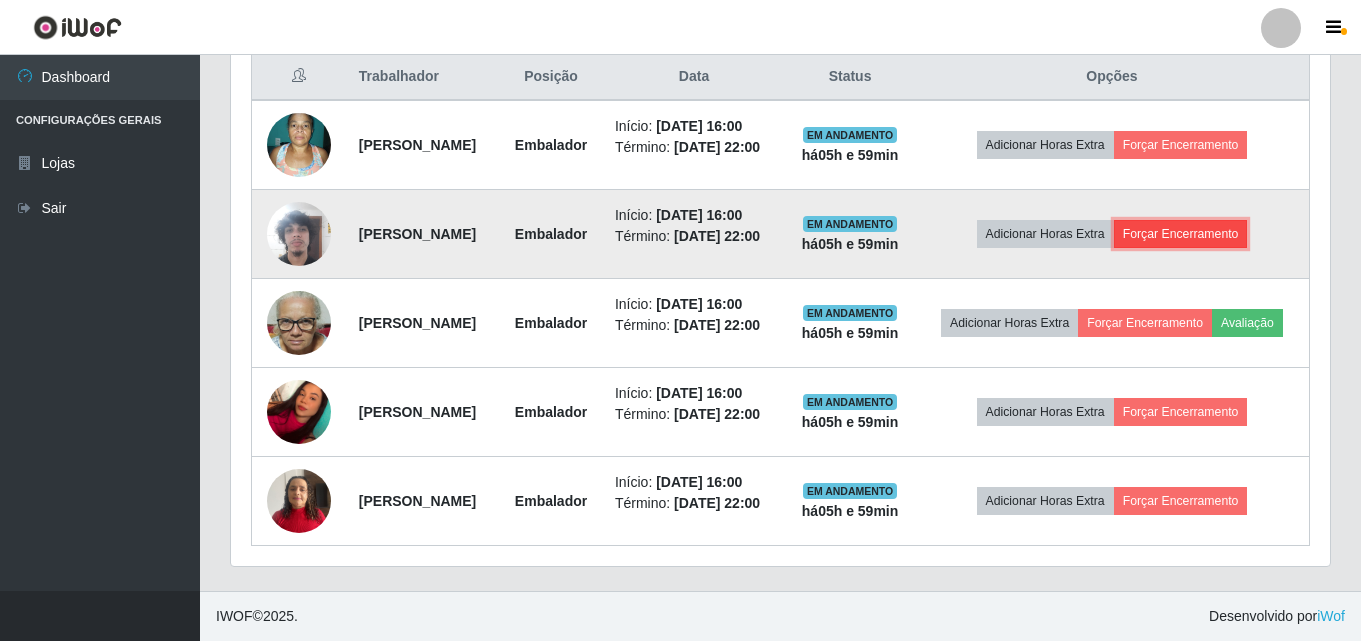 click on "Forçar Encerramento" at bounding box center (1181, 234) 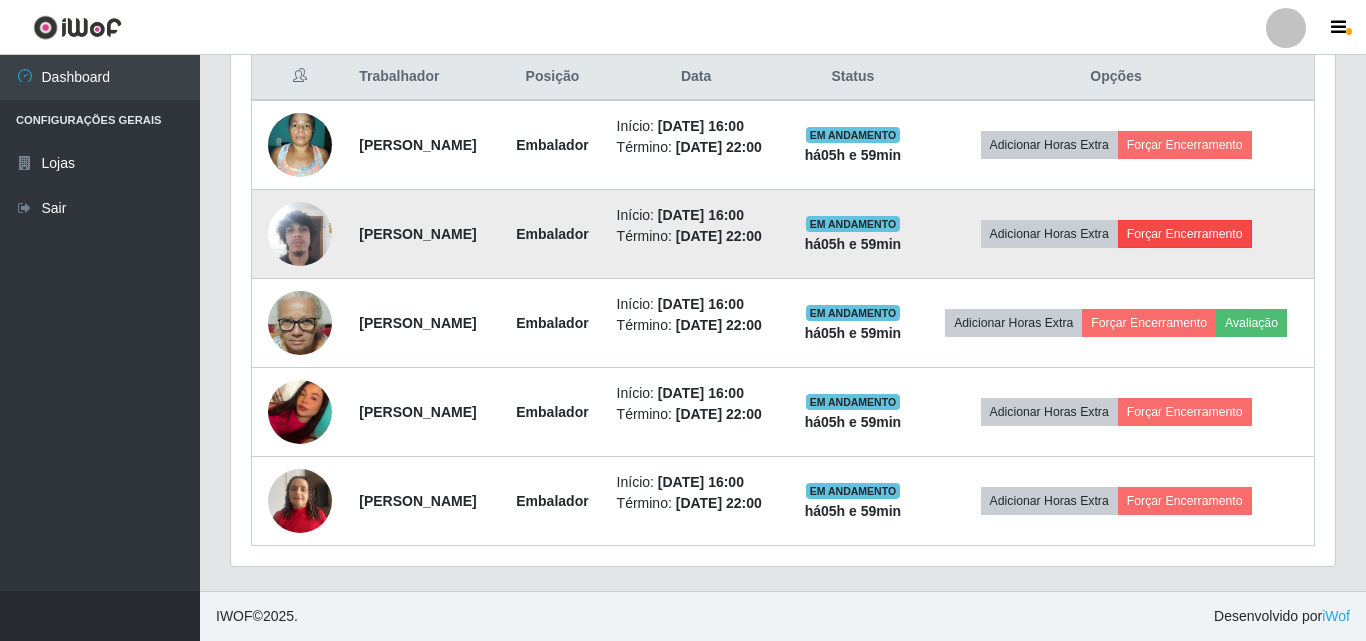scroll, scrollTop: 999585, scrollLeft: 998911, axis: both 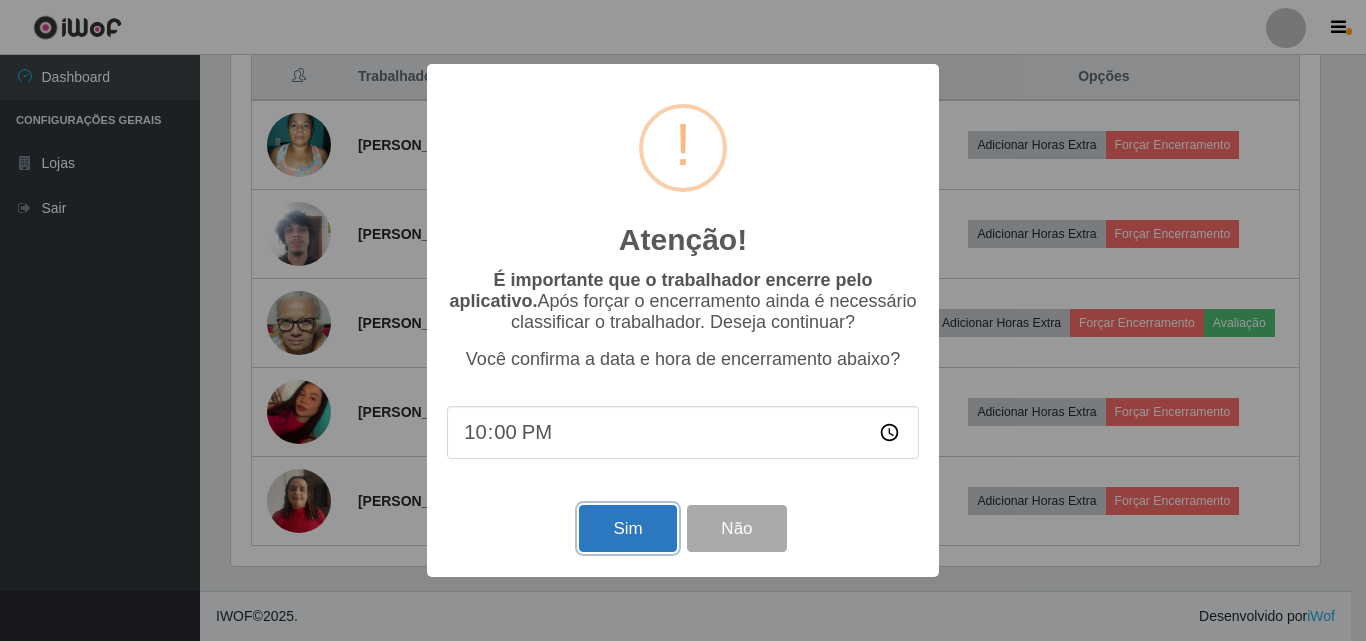 click on "Sim" at bounding box center (627, 528) 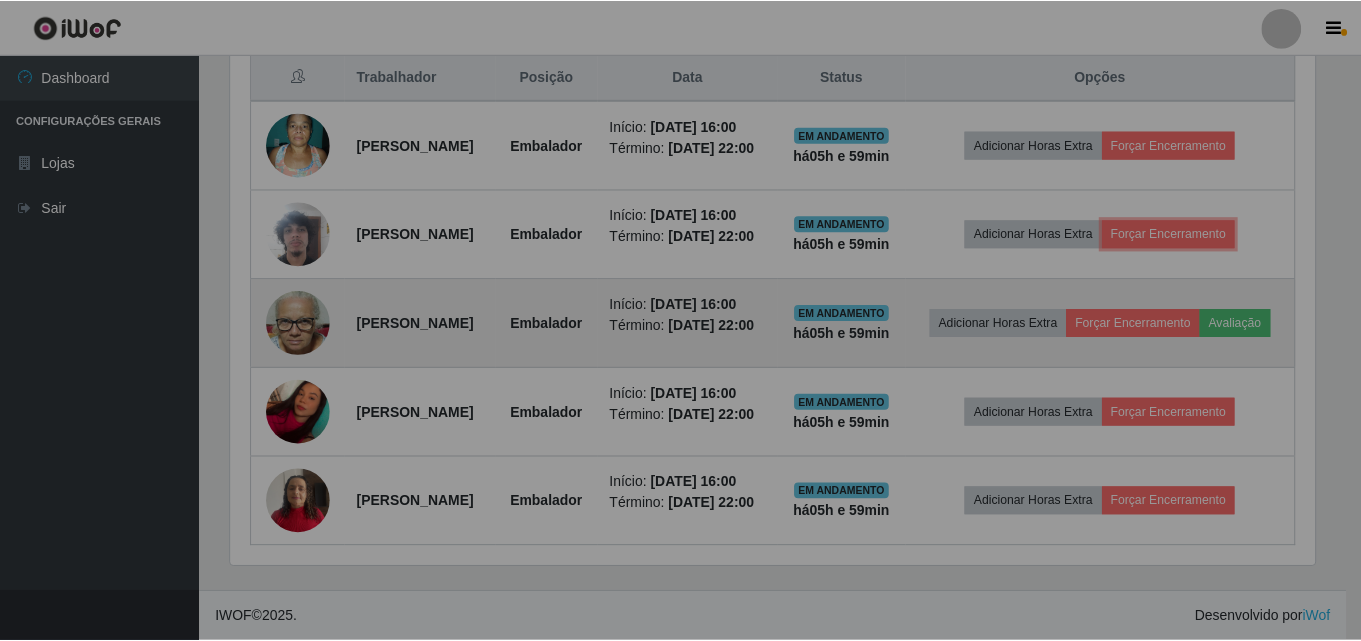 scroll, scrollTop: 999585, scrollLeft: 998901, axis: both 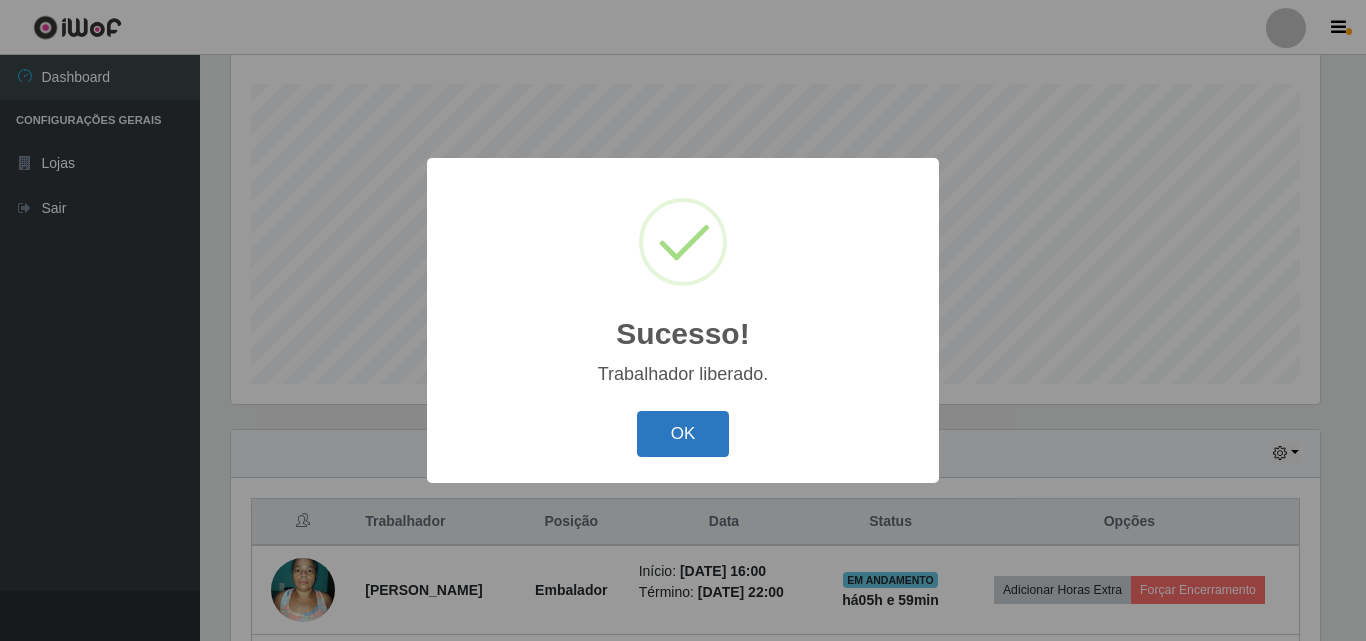 click on "OK" at bounding box center (683, 434) 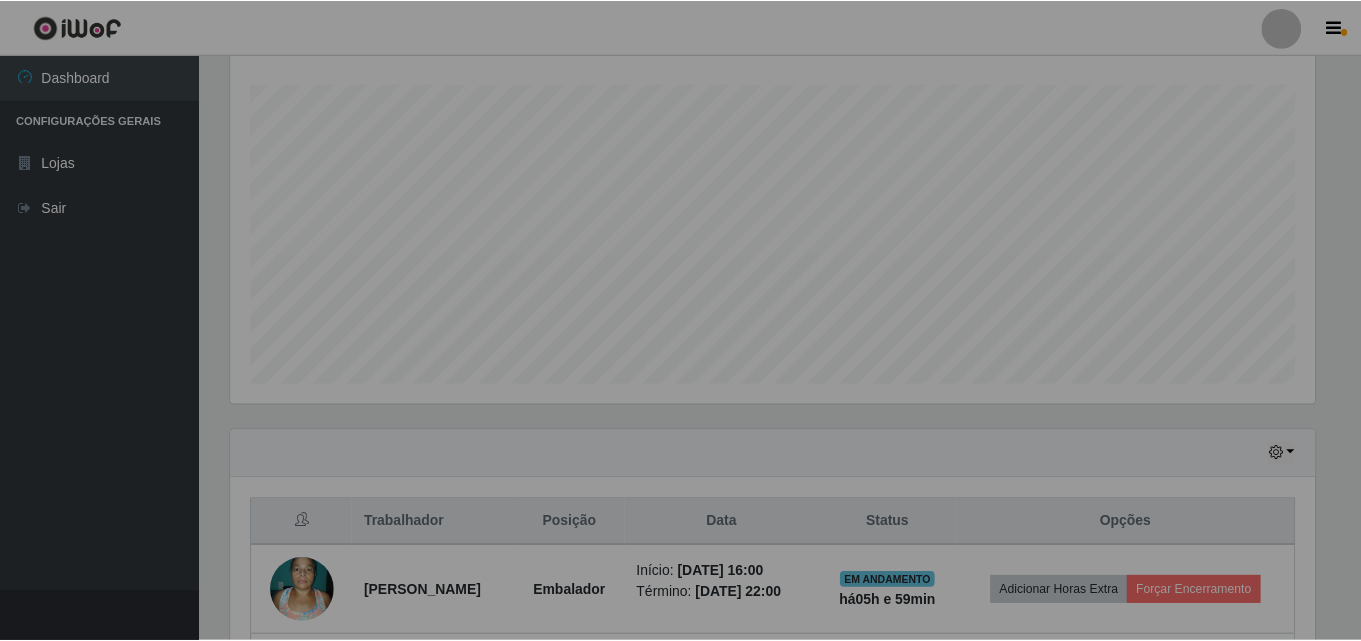 scroll, scrollTop: 999585, scrollLeft: 998901, axis: both 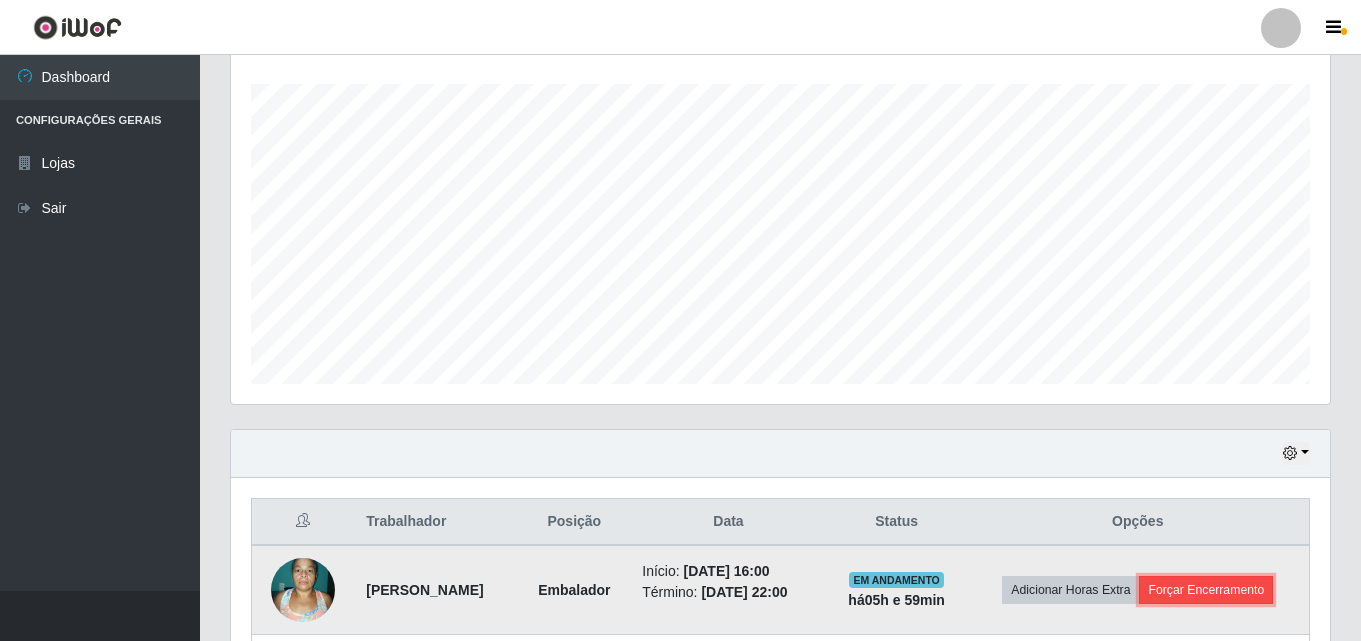 click on "Forçar Encerramento" at bounding box center (1206, 590) 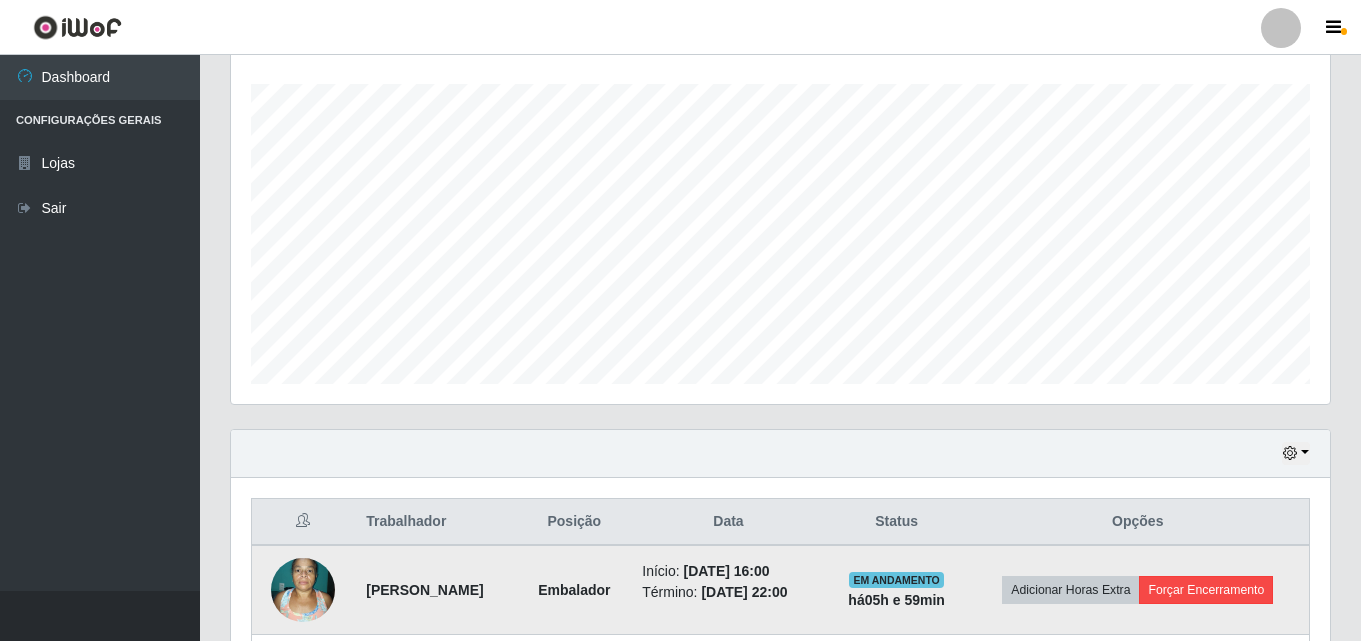 scroll 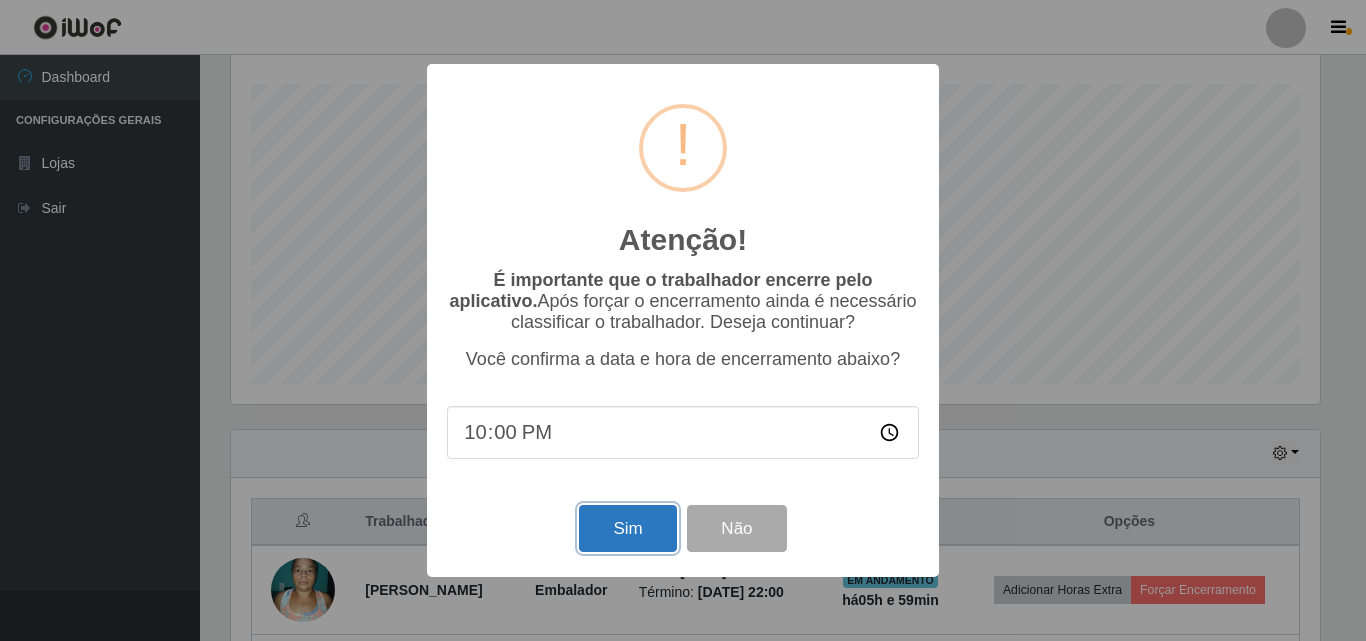 click on "Sim" at bounding box center [627, 528] 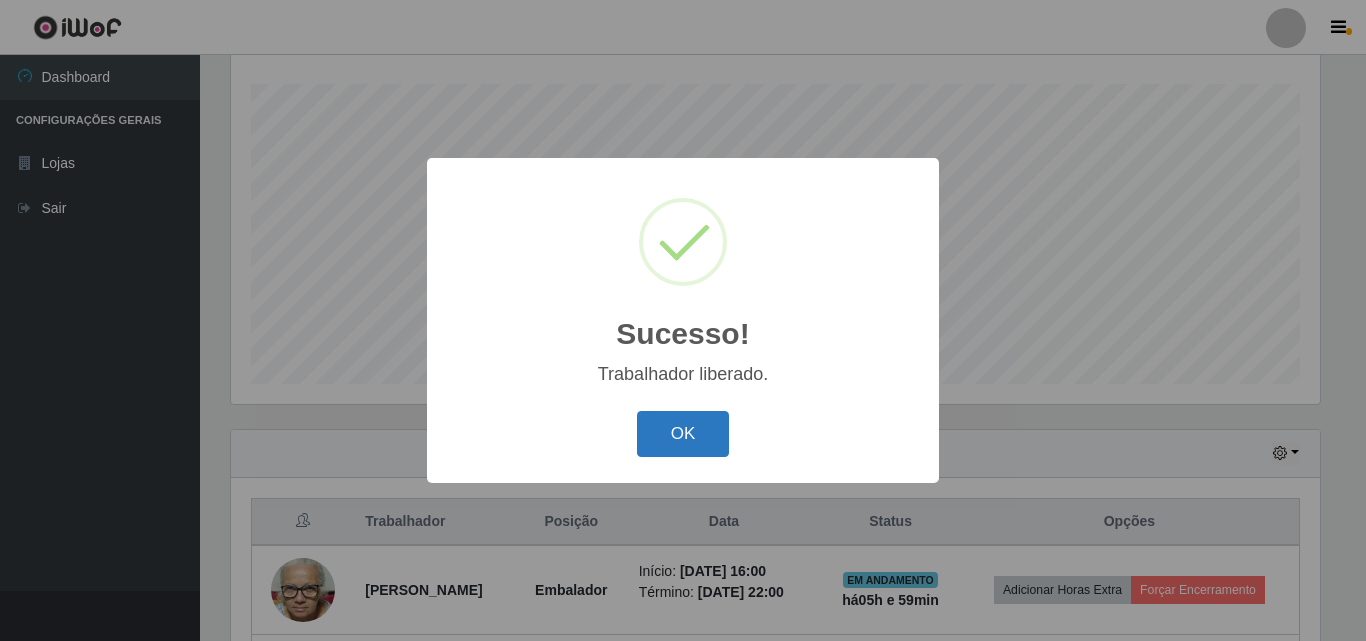 click on "OK" at bounding box center (683, 434) 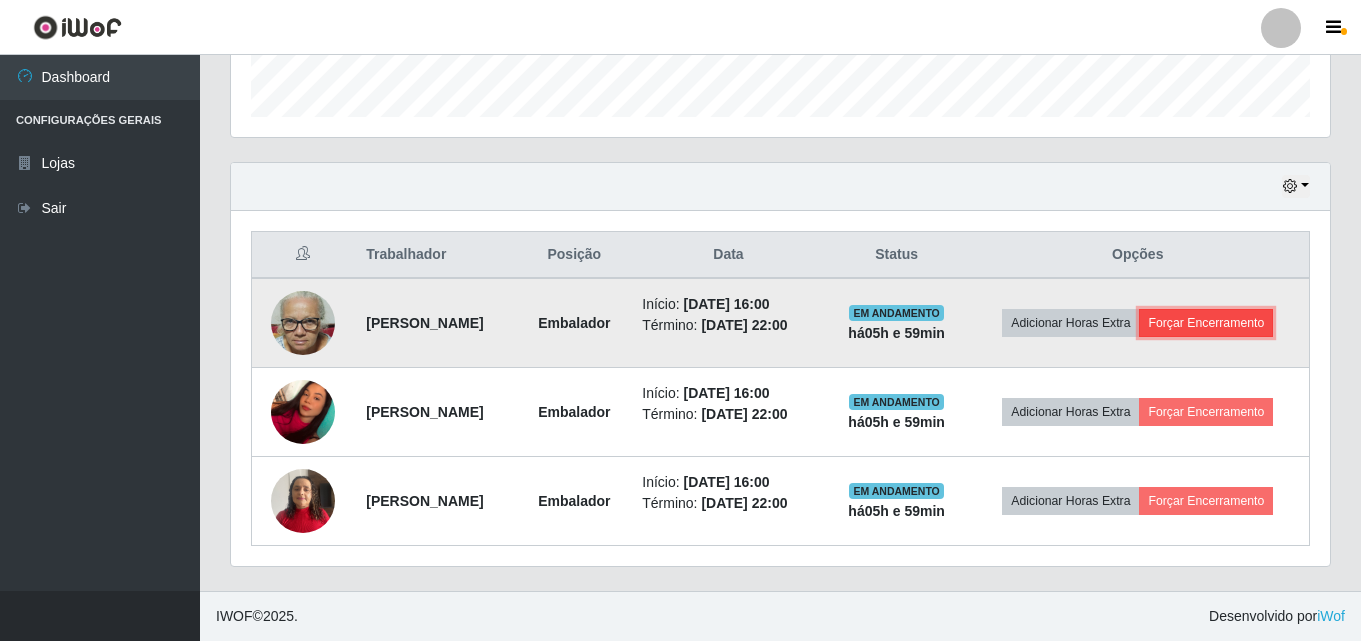 click on "Forçar Encerramento" at bounding box center (1206, 323) 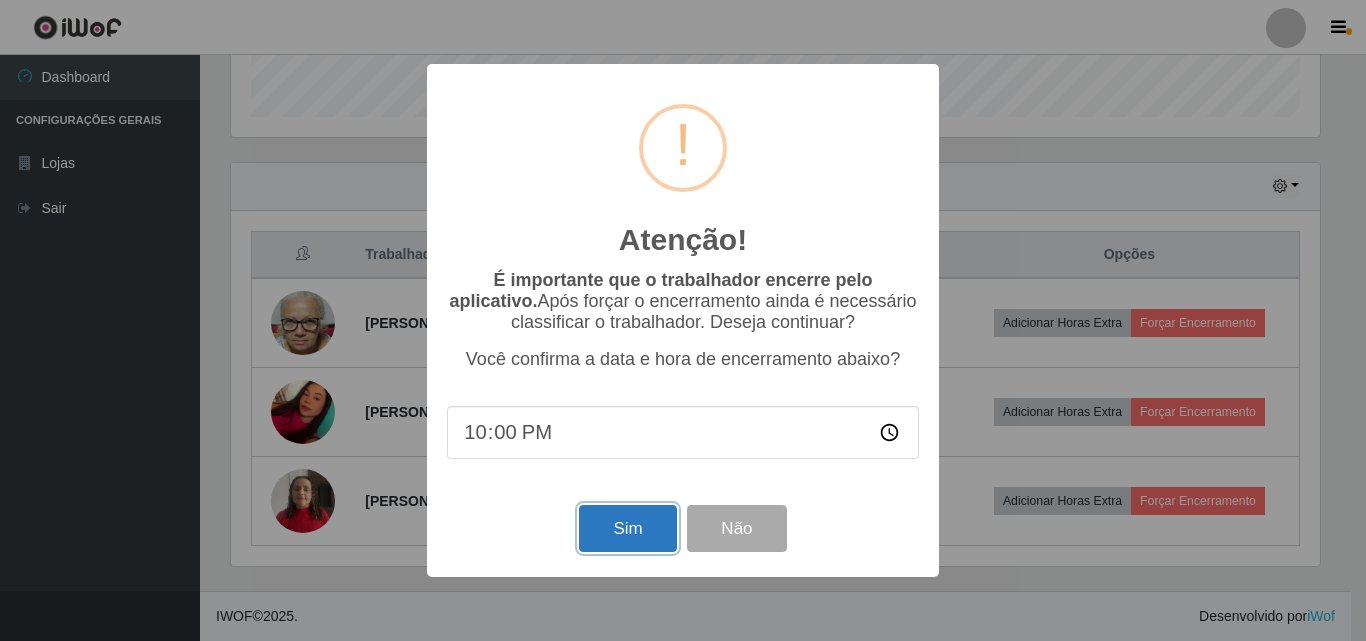 click on "Sim" at bounding box center [627, 528] 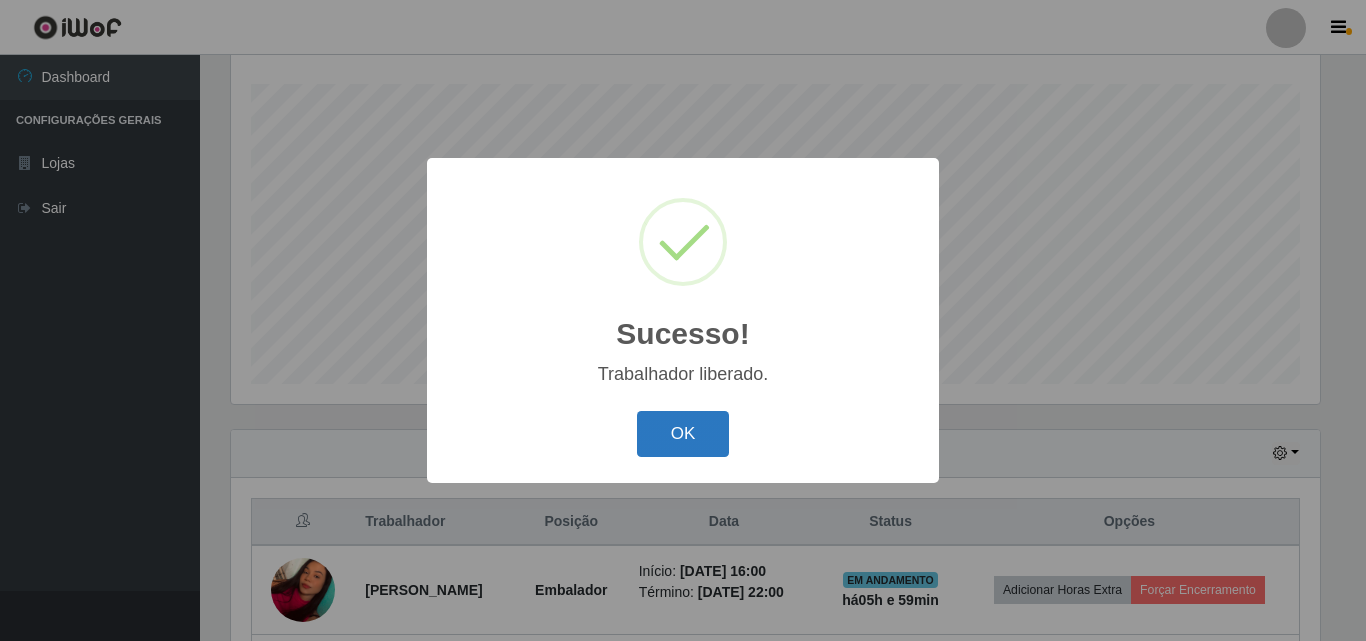 click on "OK" at bounding box center [683, 434] 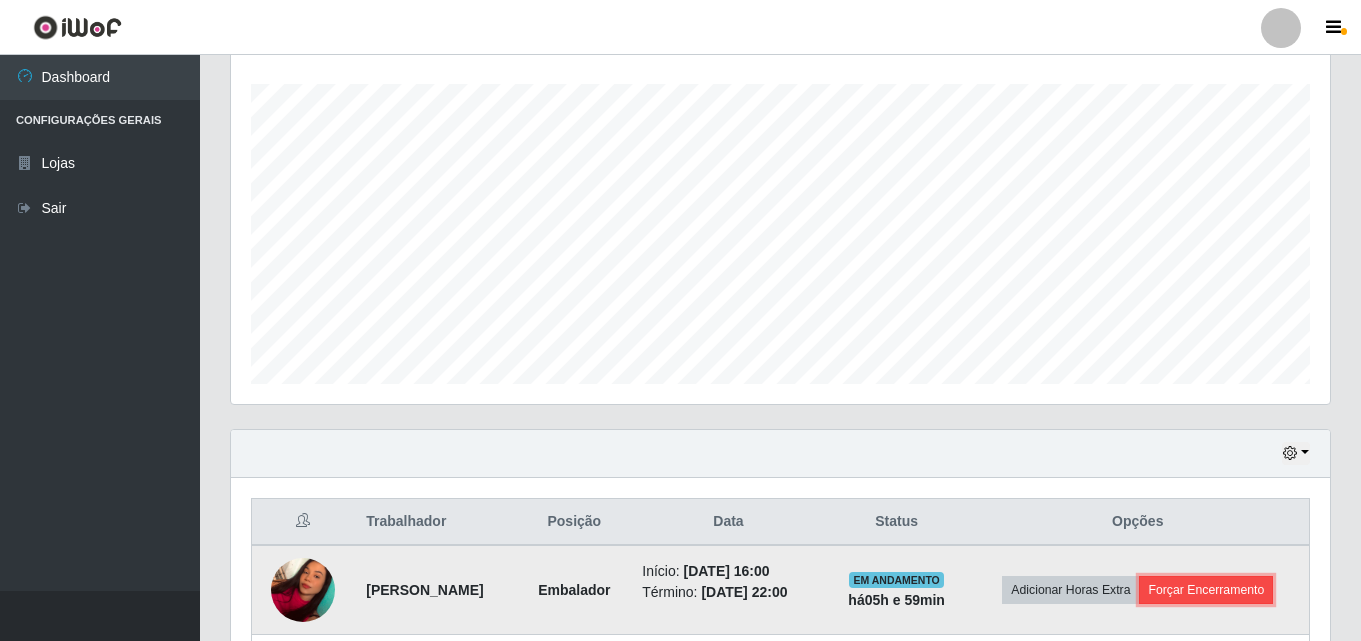 click on "Forçar Encerramento" at bounding box center (1206, 590) 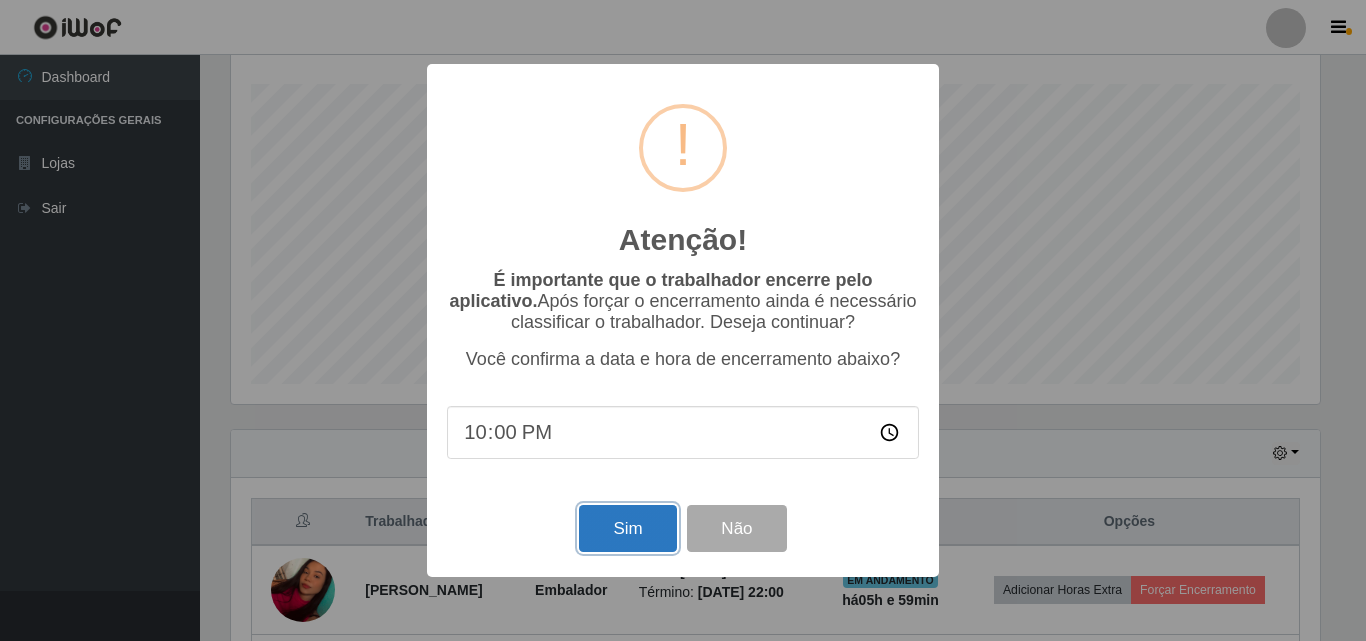 click on "Sim" at bounding box center (627, 528) 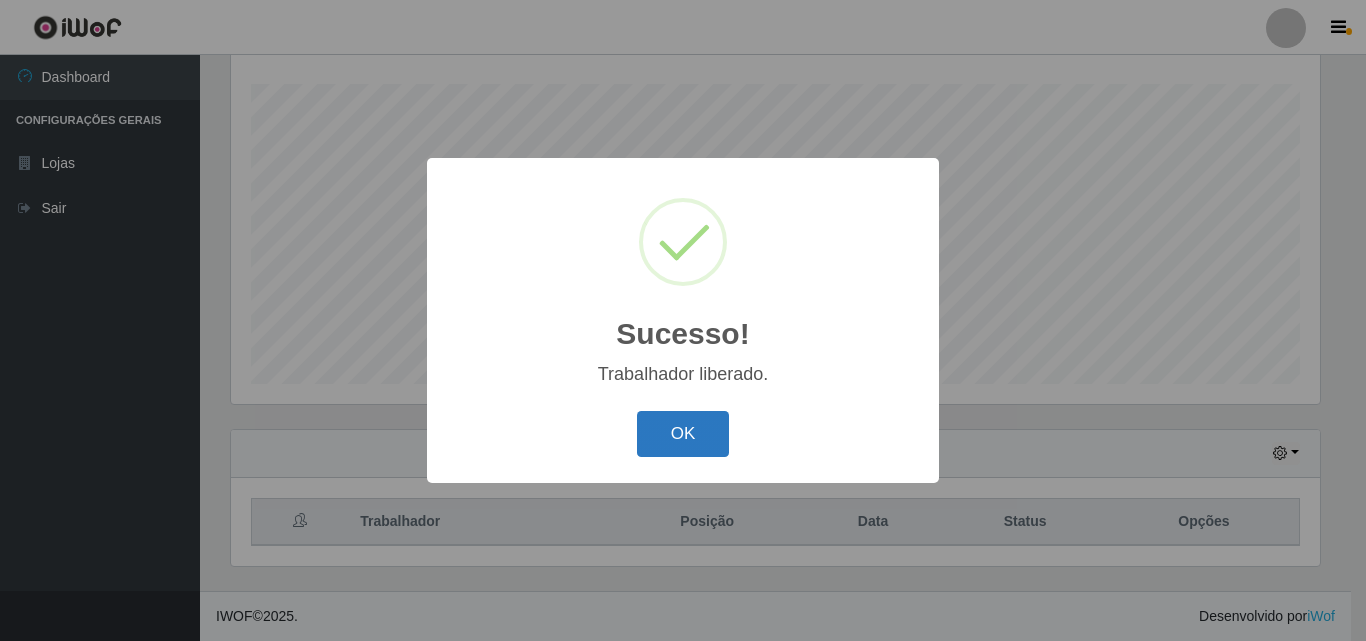 click on "OK" at bounding box center (683, 434) 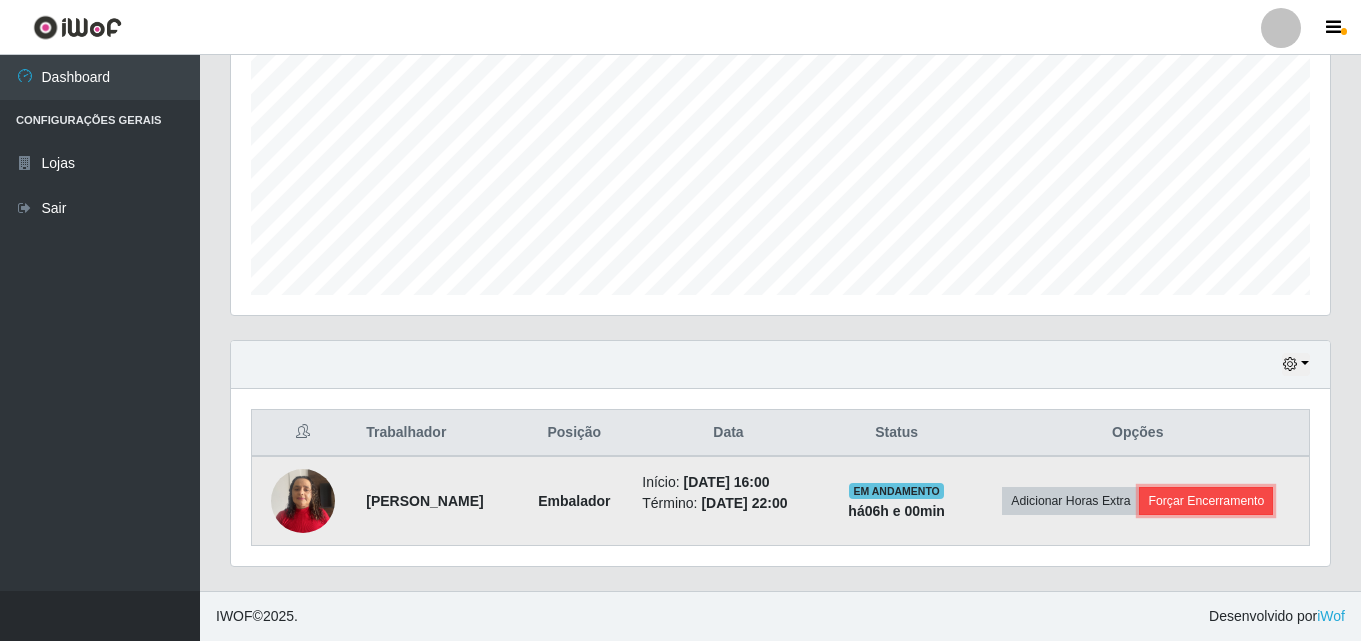 click on "Forçar Encerramento" at bounding box center [1206, 501] 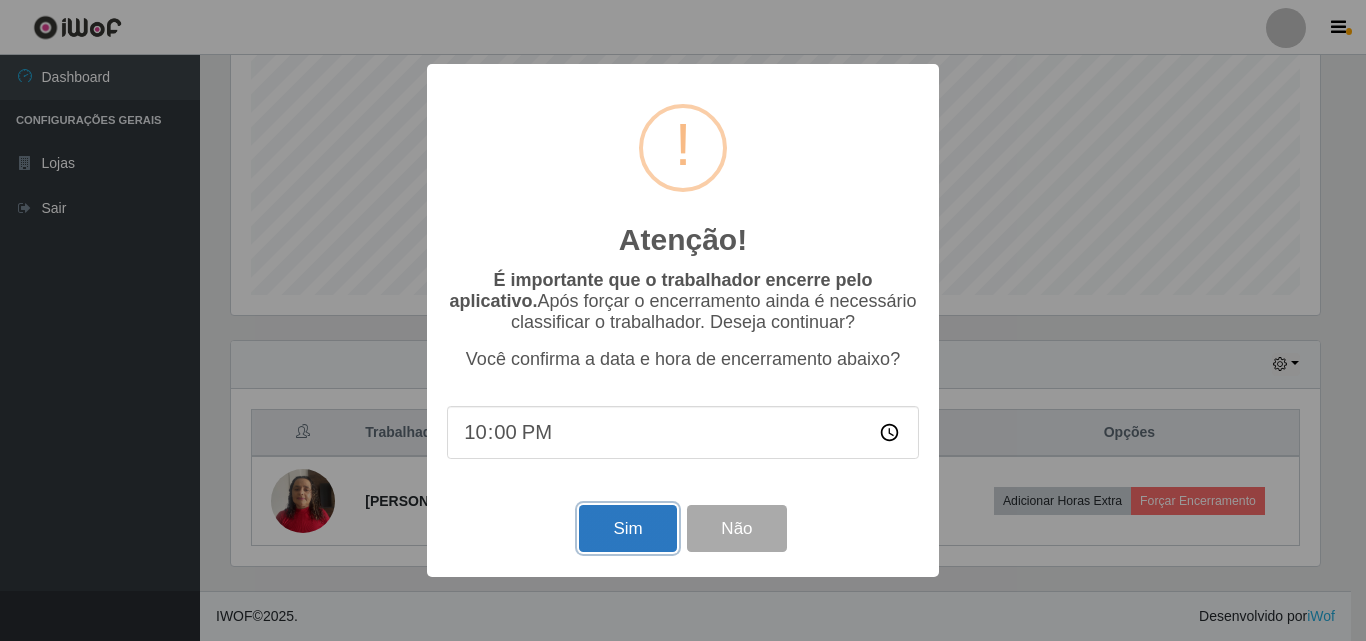click on "Sim" at bounding box center [627, 528] 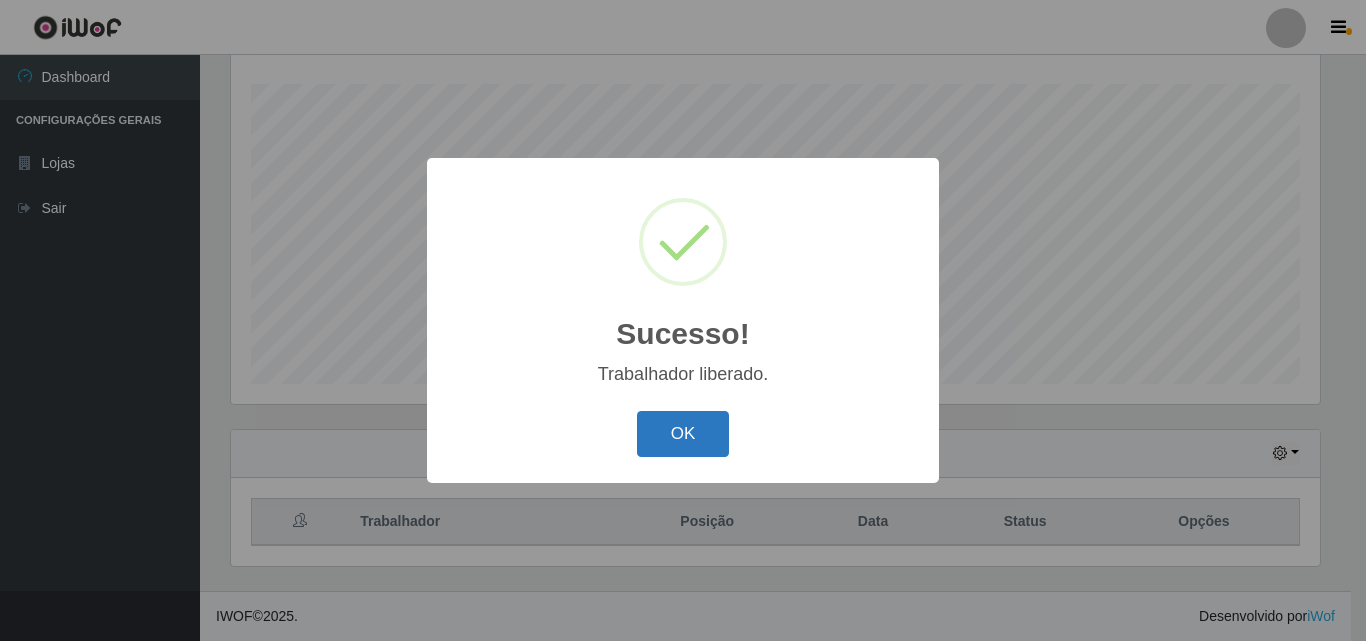 click on "OK" at bounding box center (683, 434) 